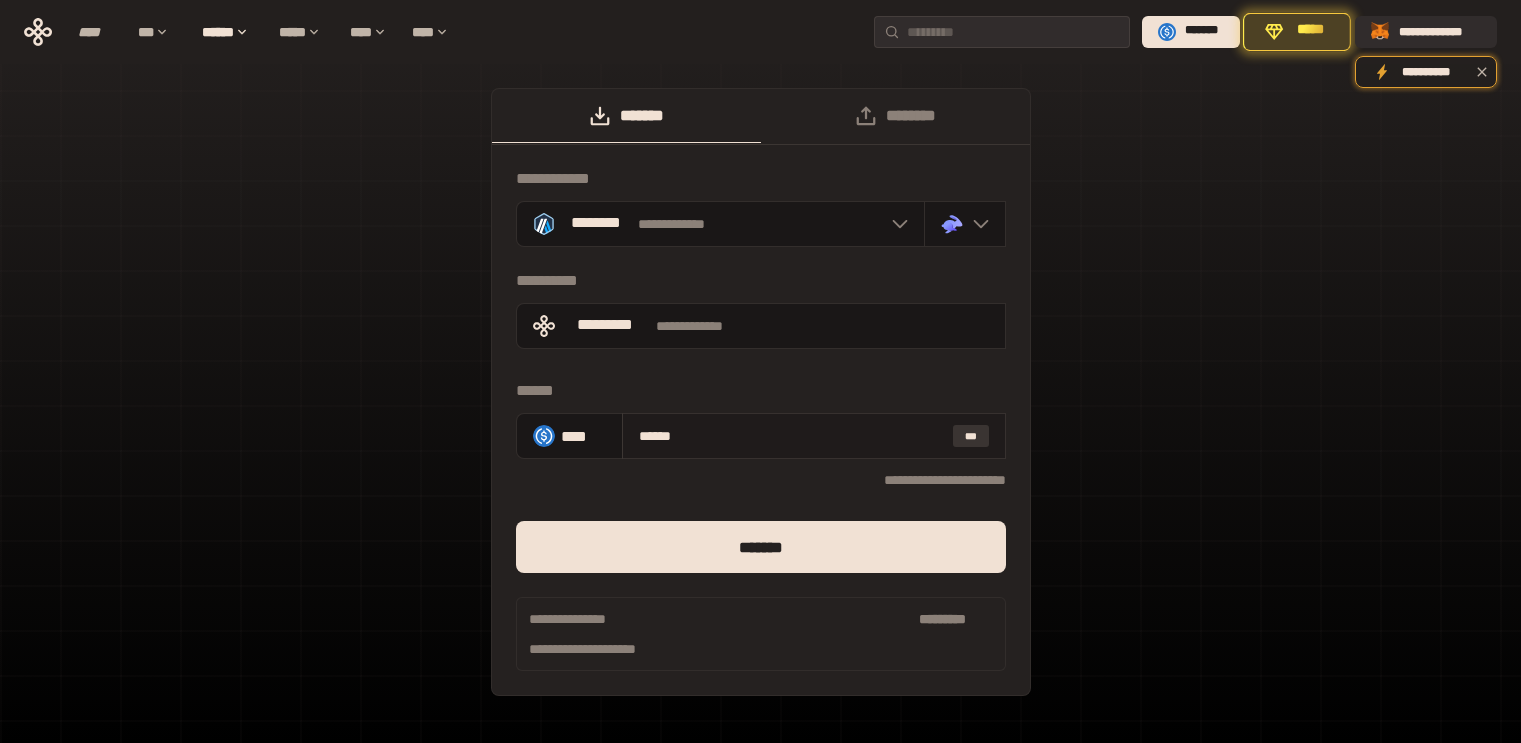 scroll, scrollTop: 0, scrollLeft: 0, axis: both 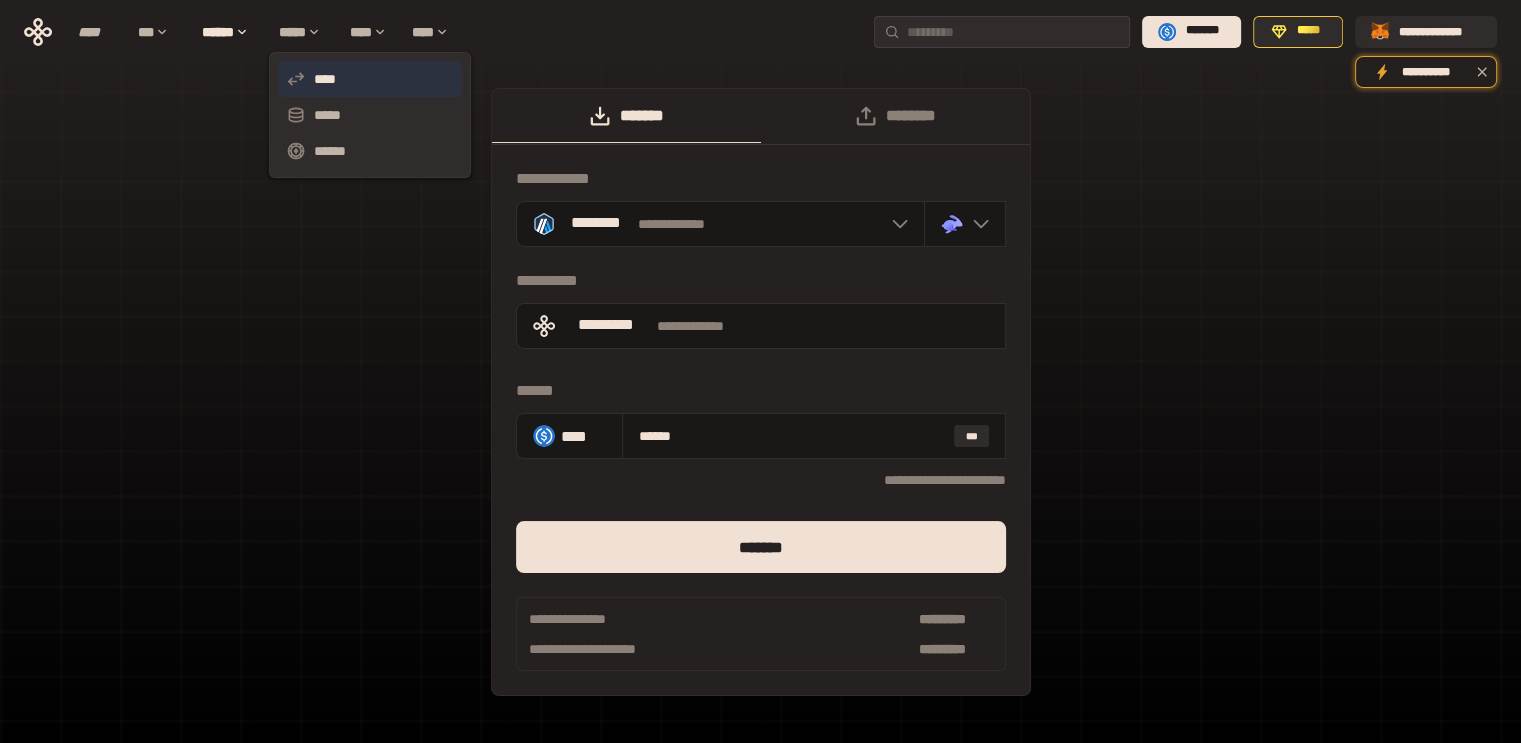 click on "****" at bounding box center [370, 79] 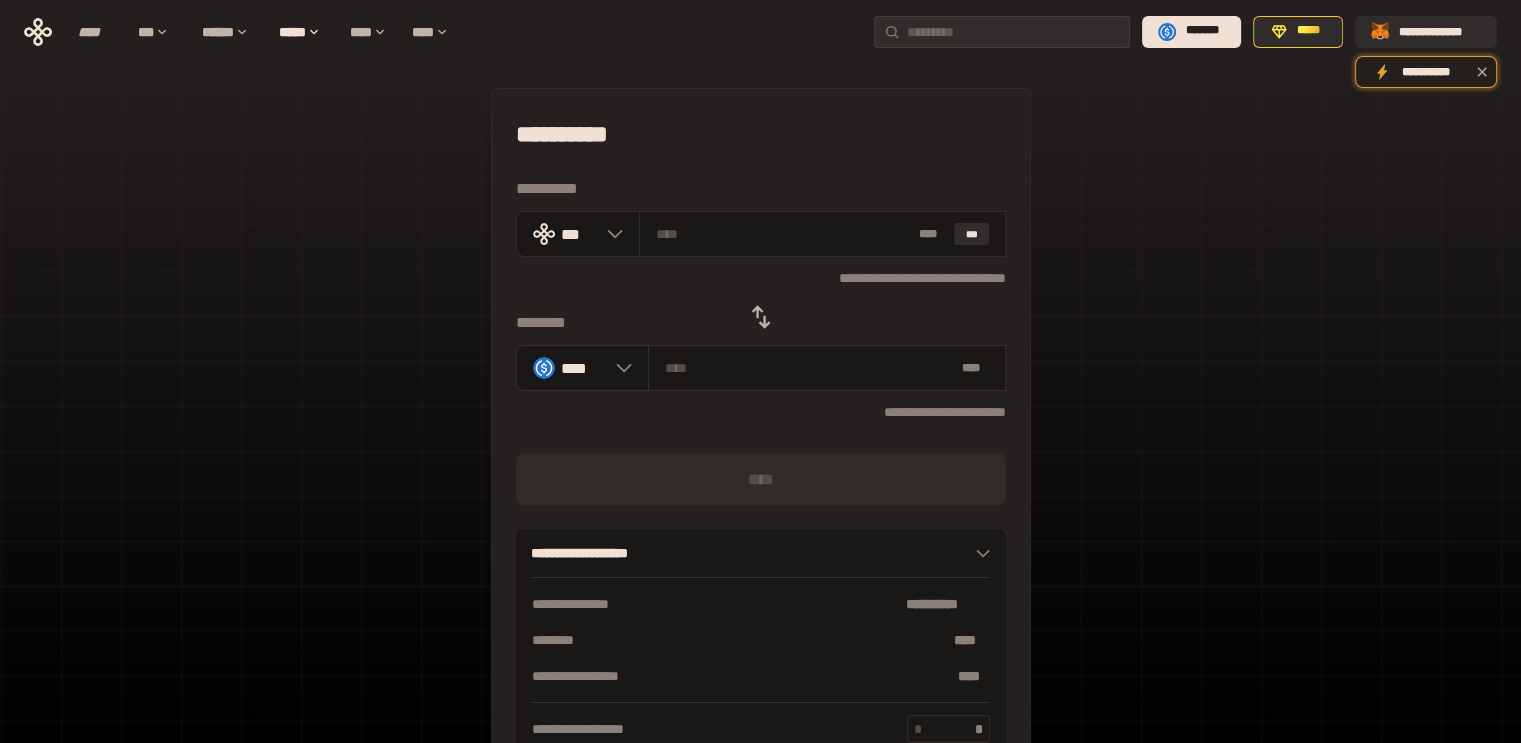 click 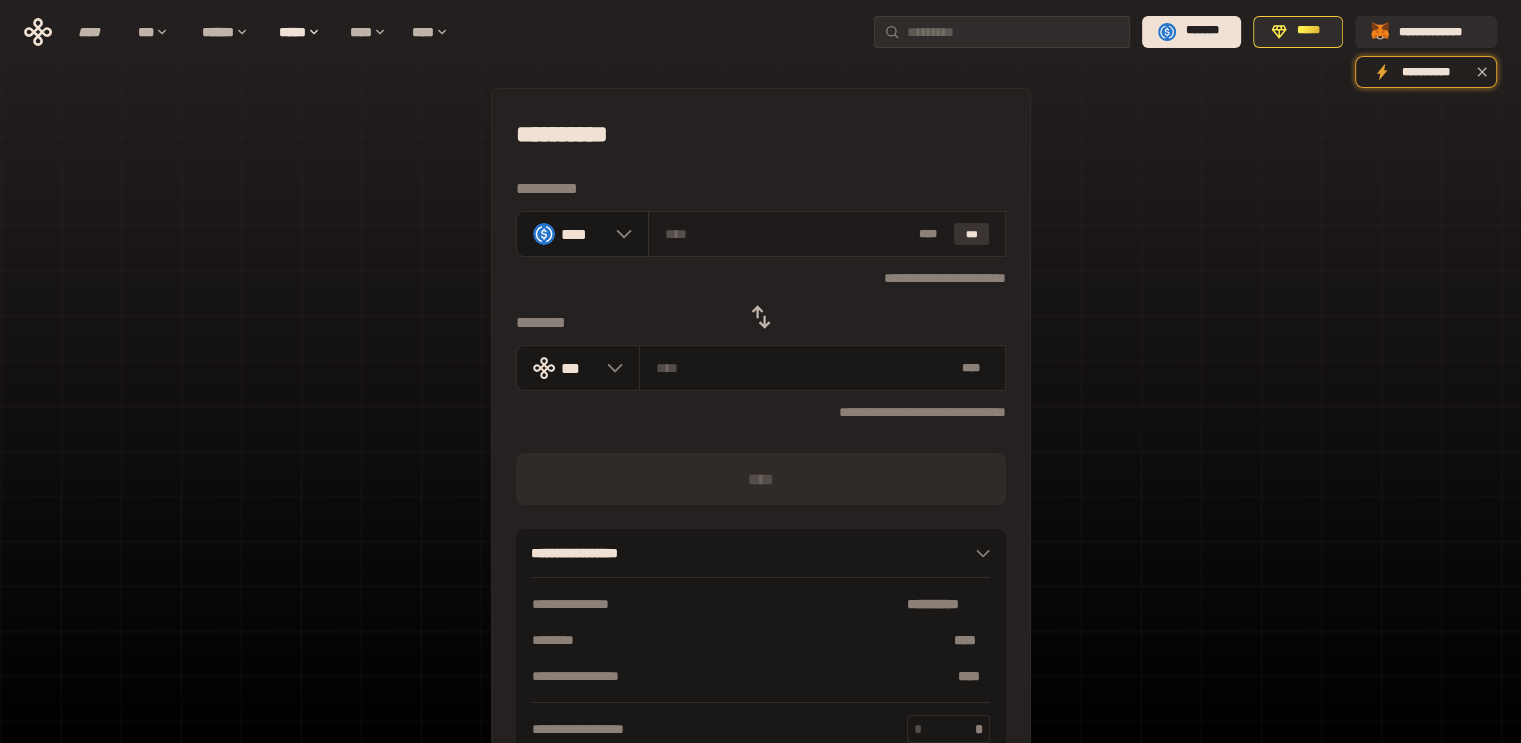 click on "***" at bounding box center [972, 234] 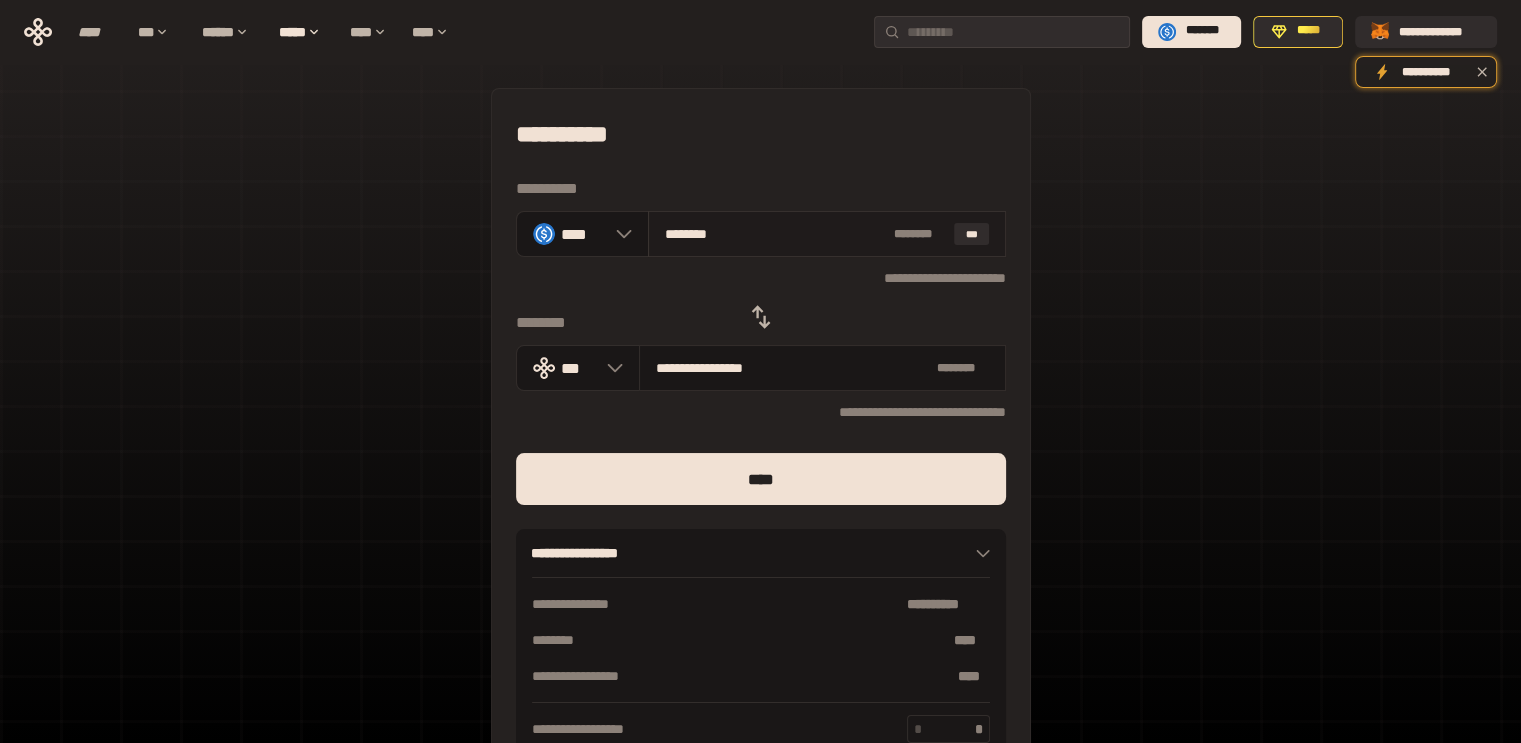 click on "********" at bounding box center (775, 234) 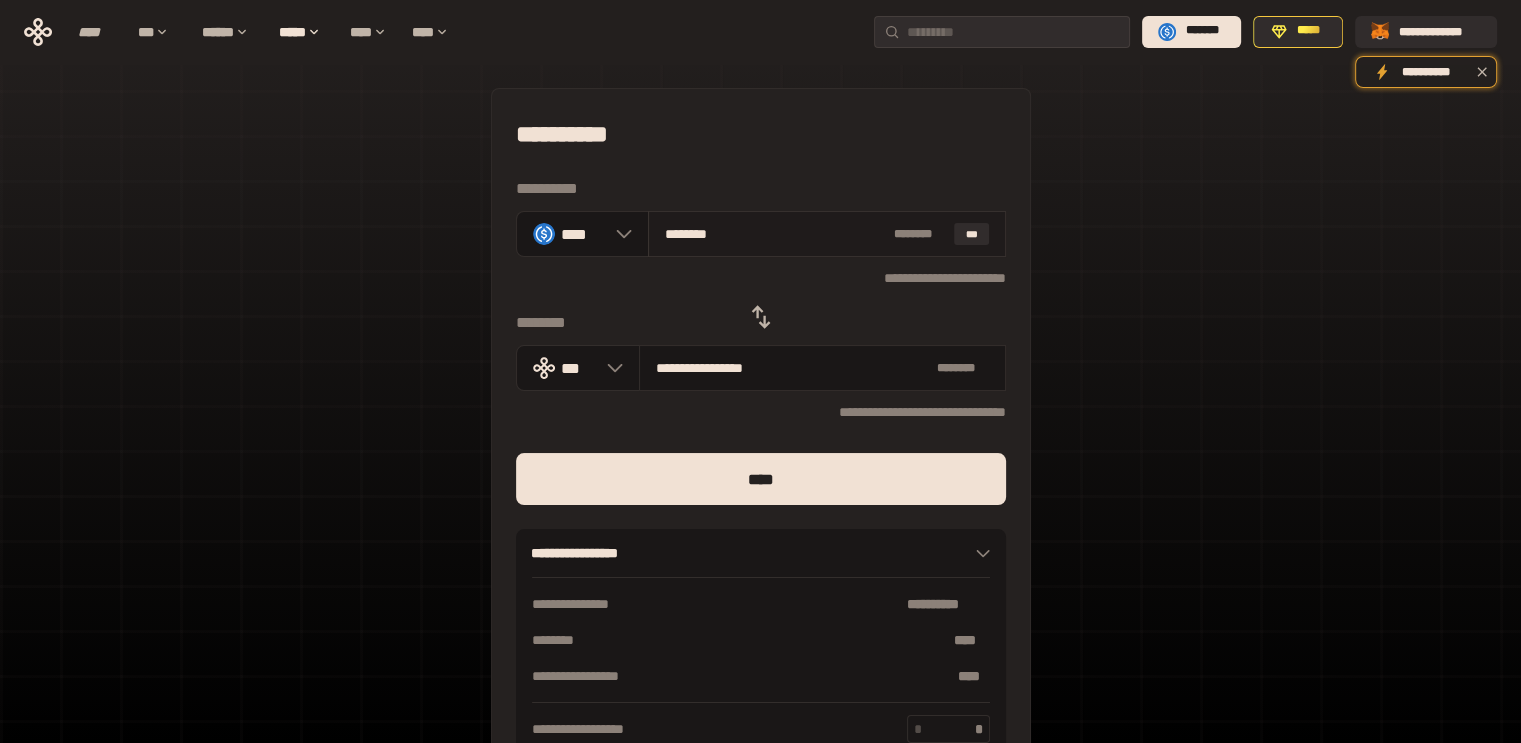 type on "*******" 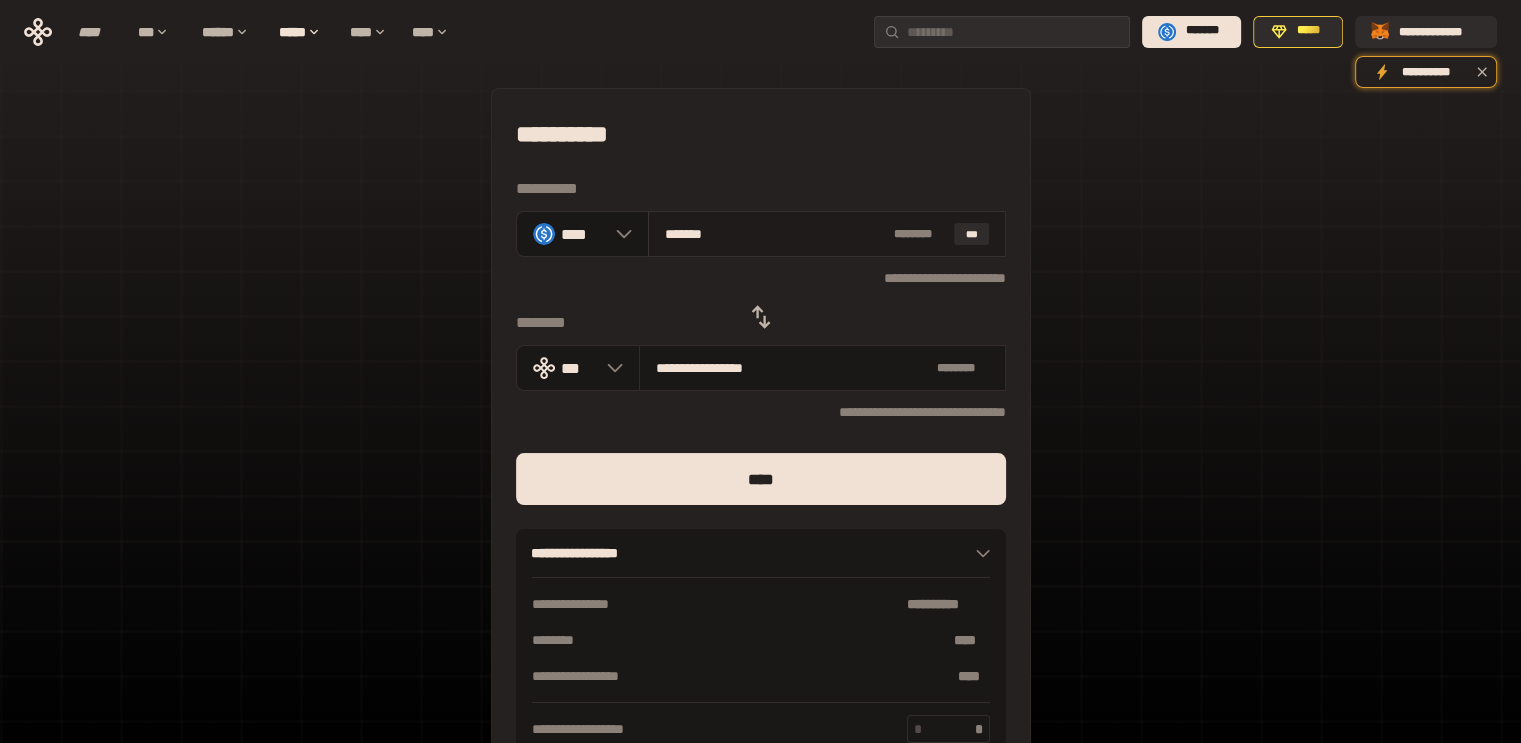 type on "**********" 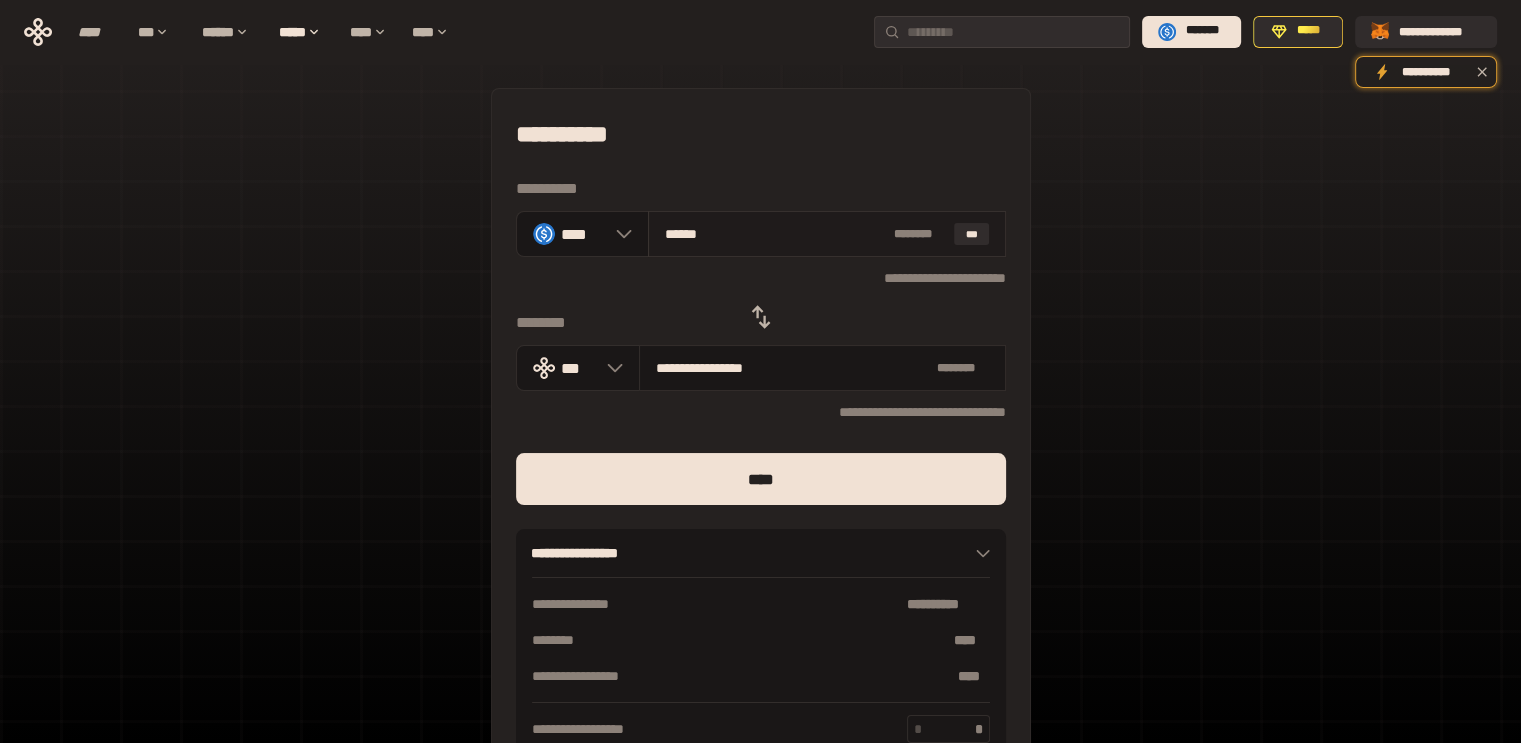 type on "**********" 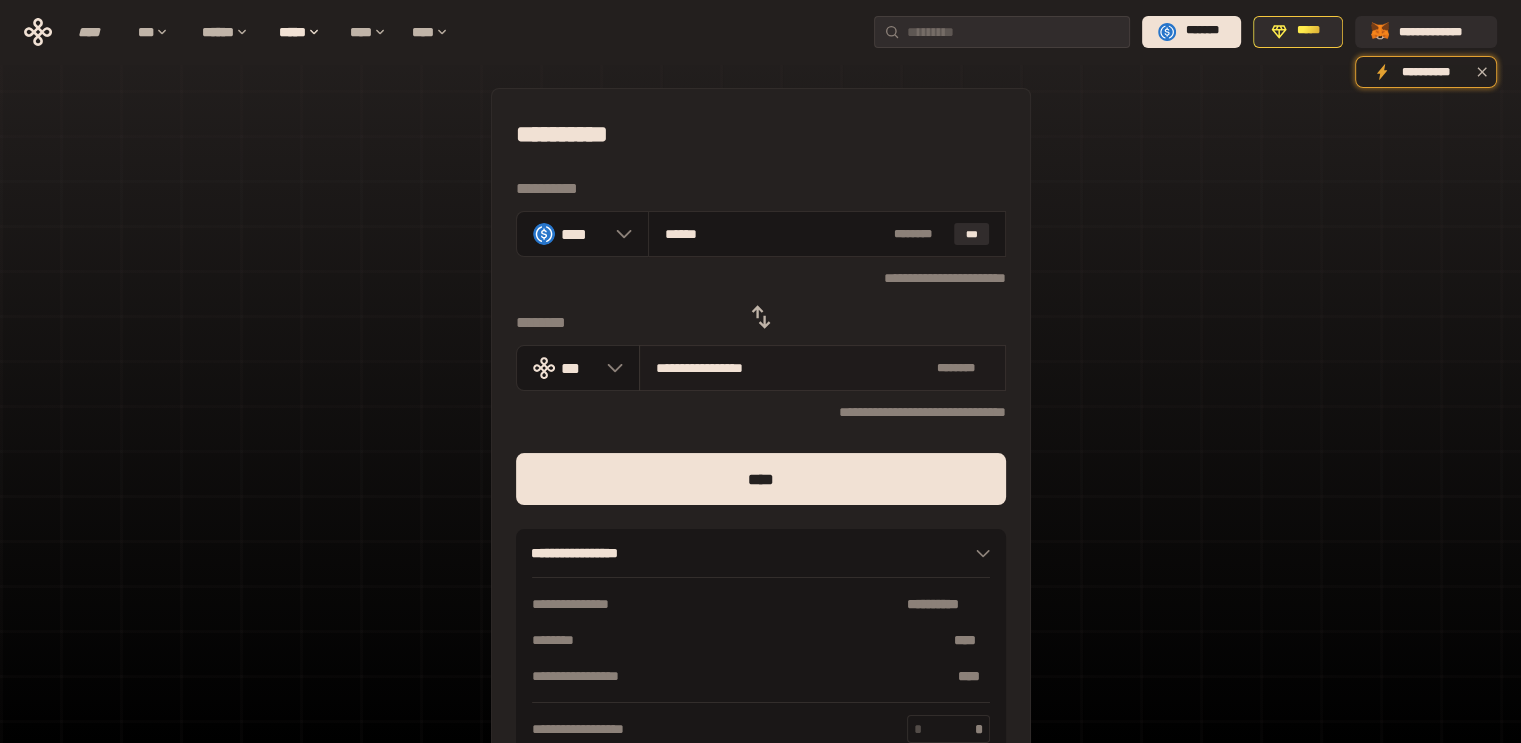 type on "******" 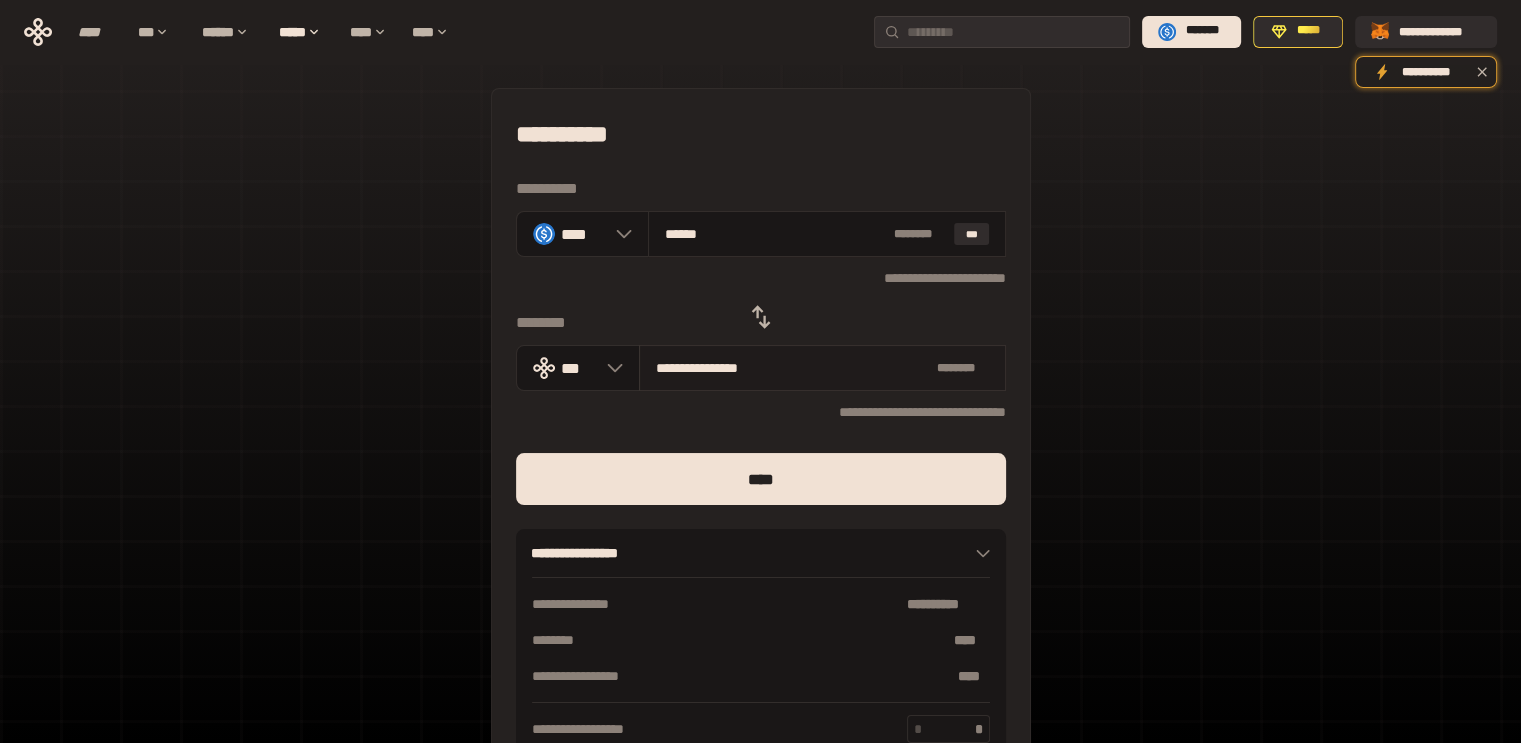 type on "**********" 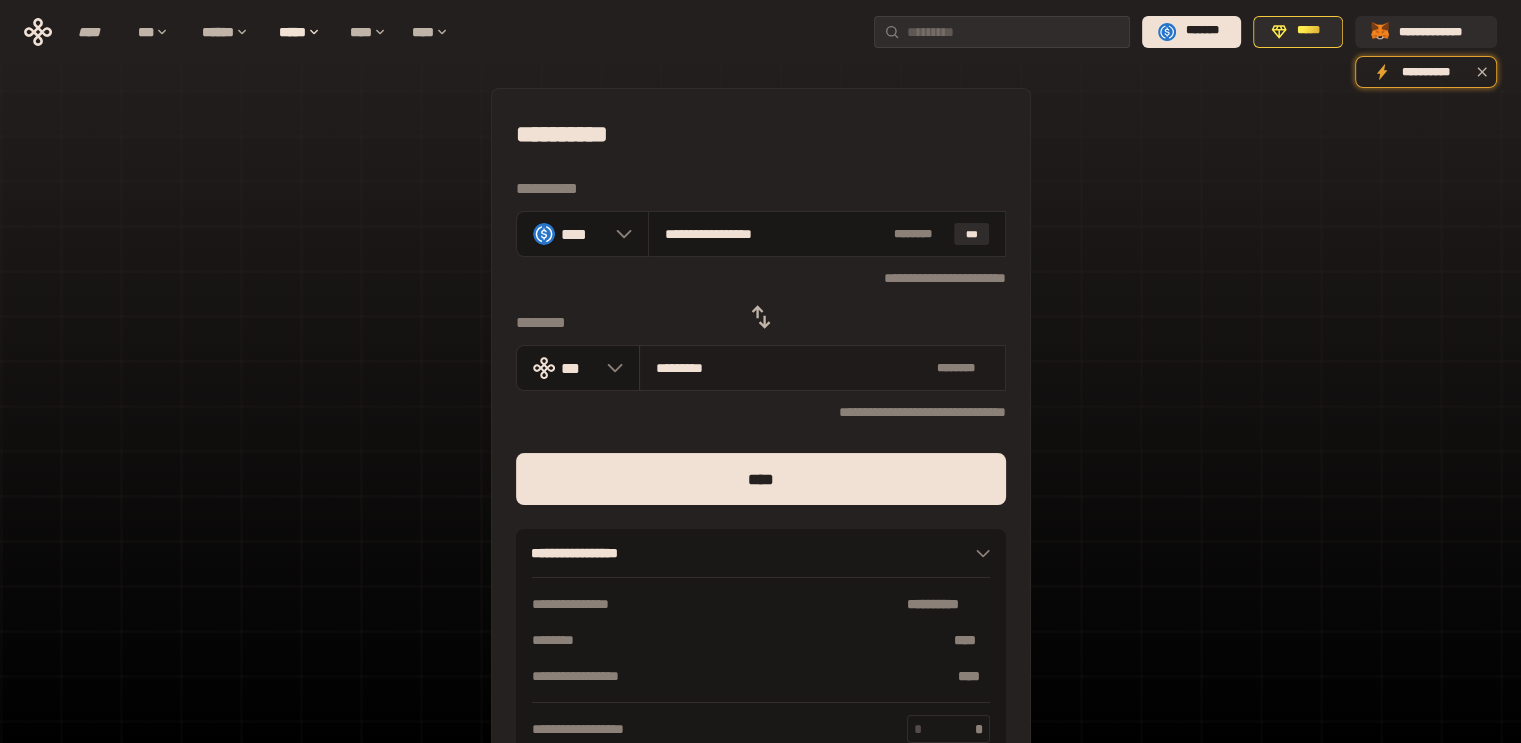 type on "********" 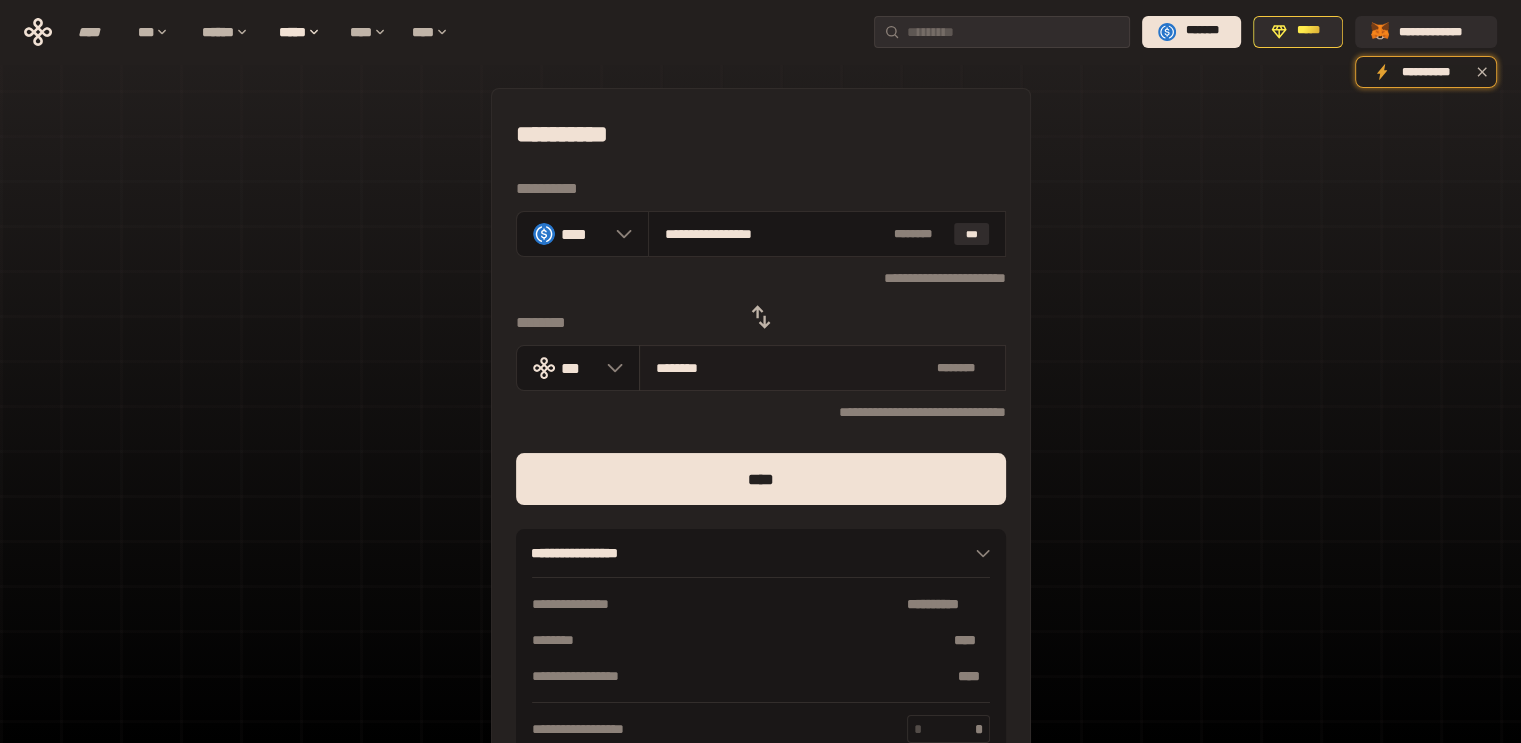 type on "**********" 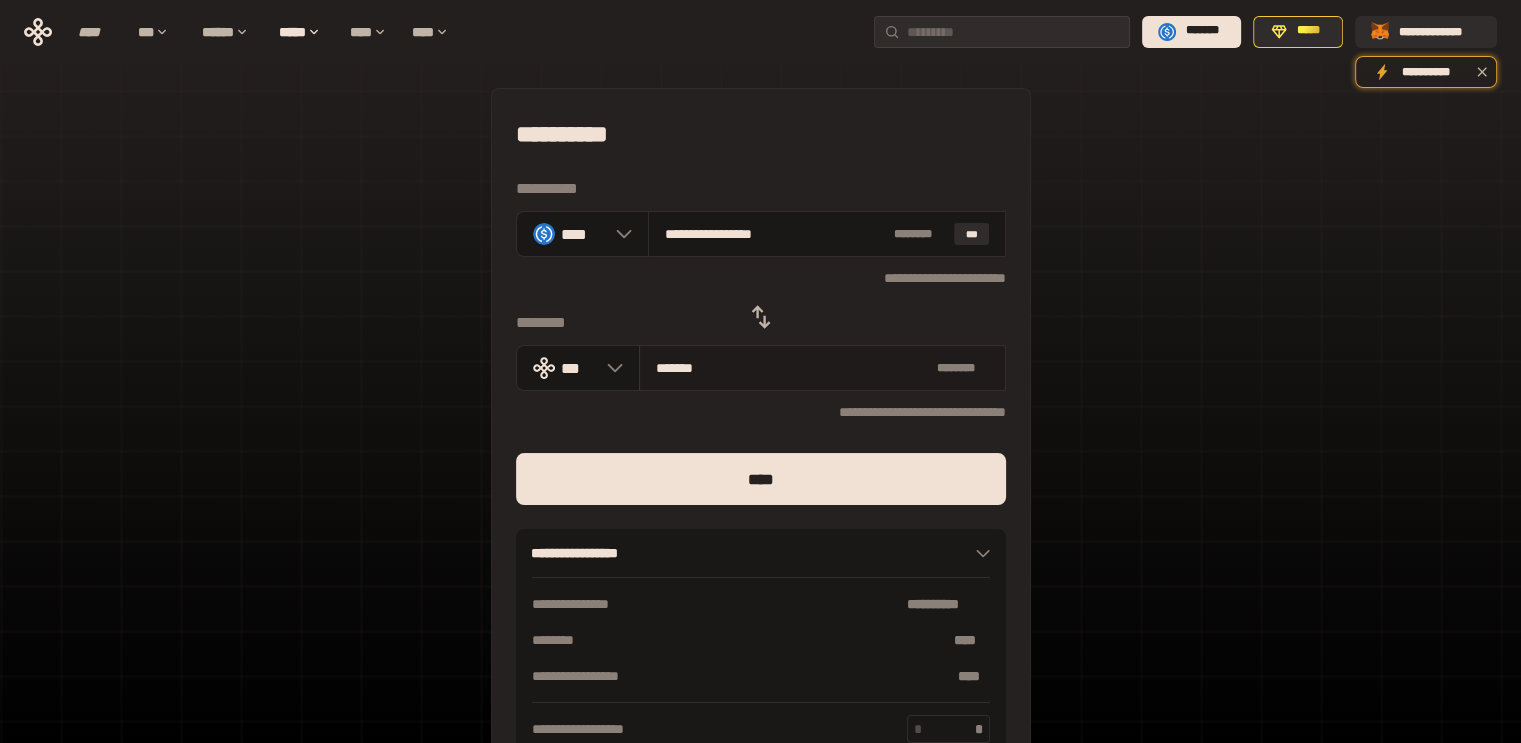 type on "**********" 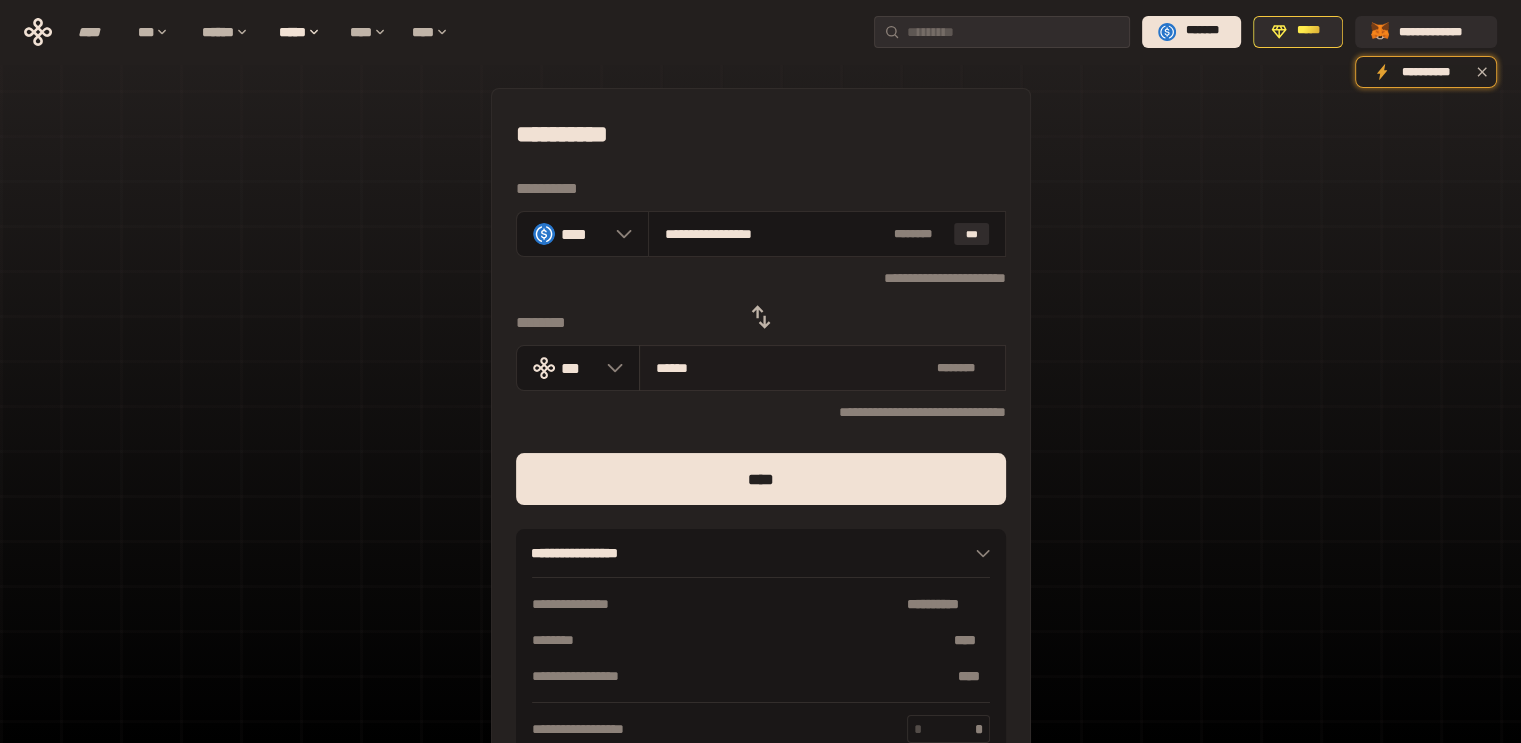 type on "**********" 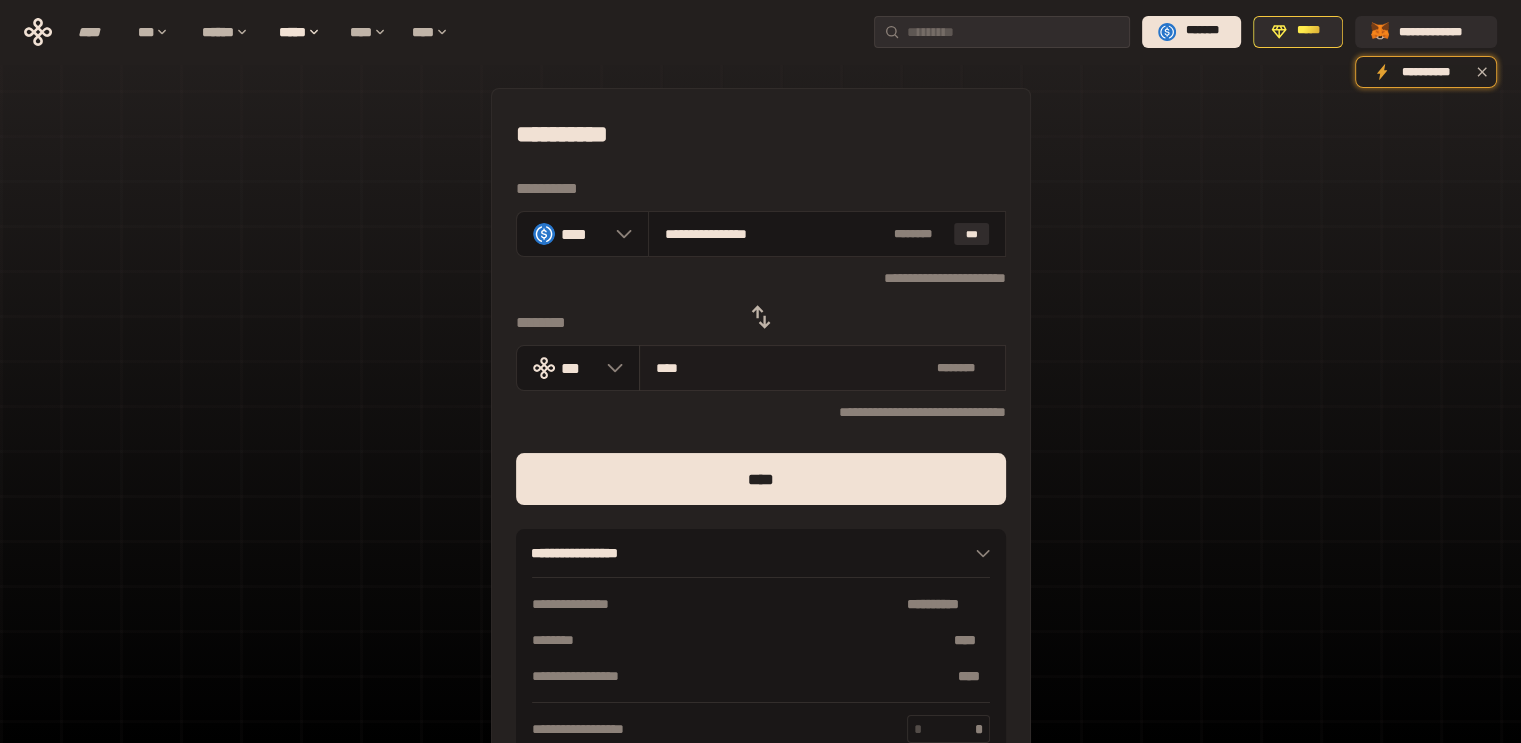 type on "***" 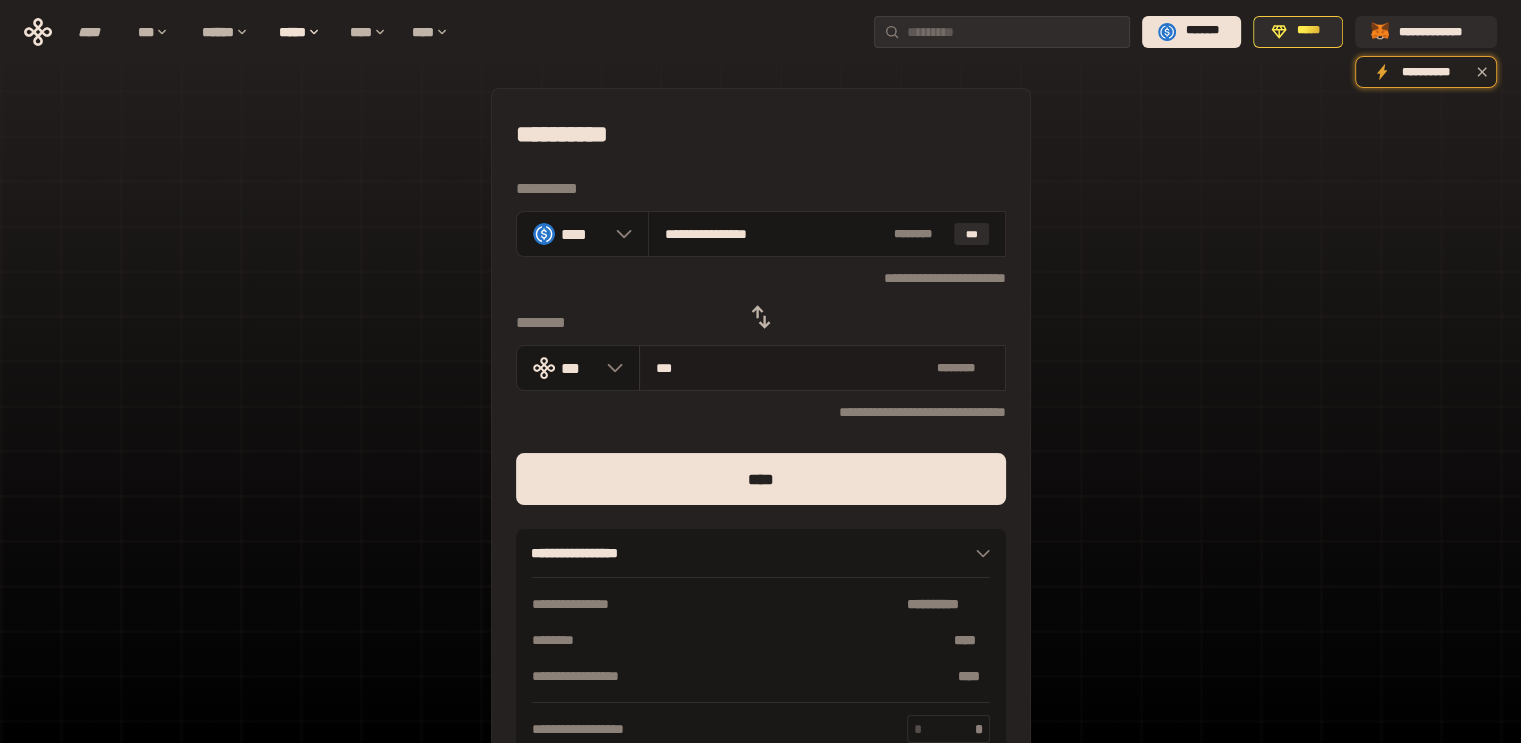 type on "**********" 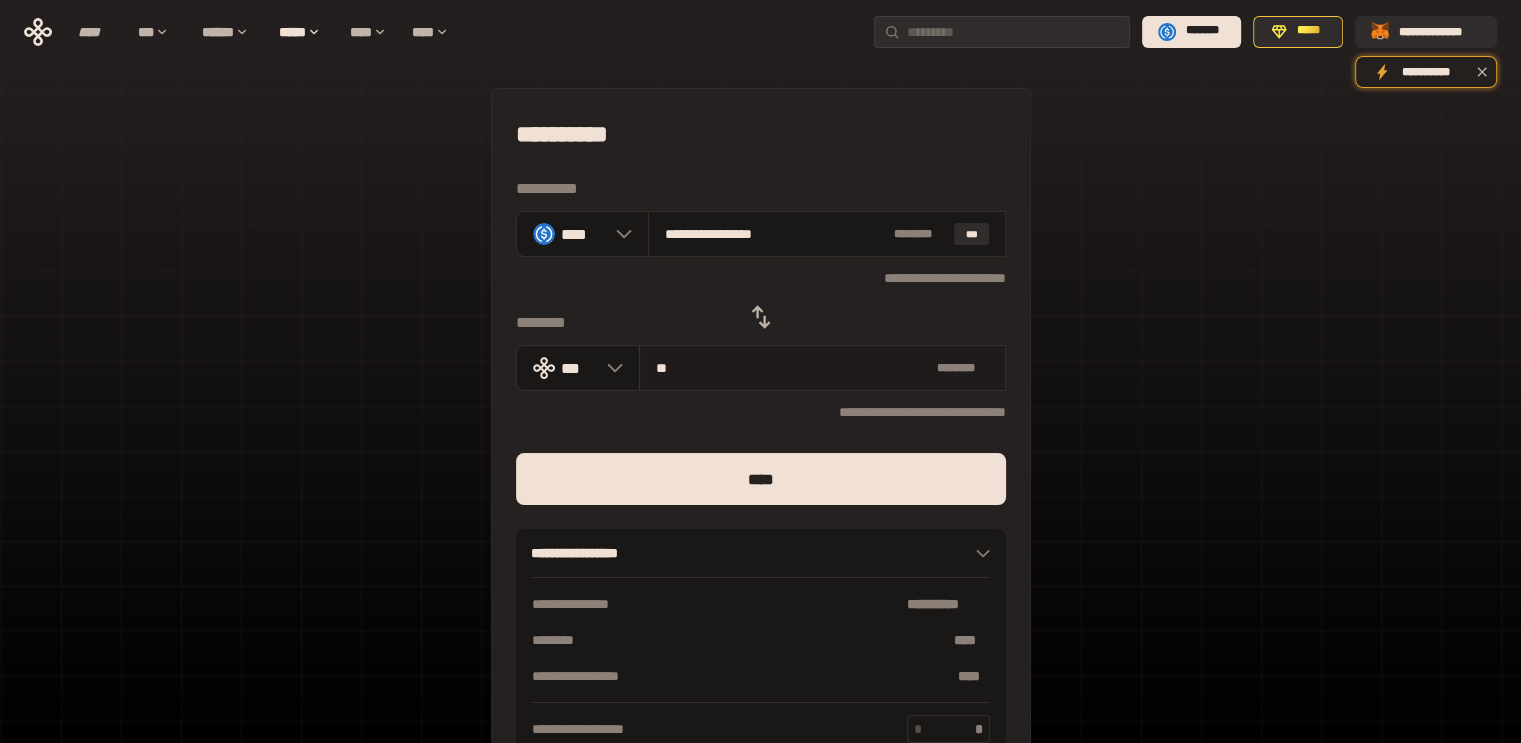 type on "*" 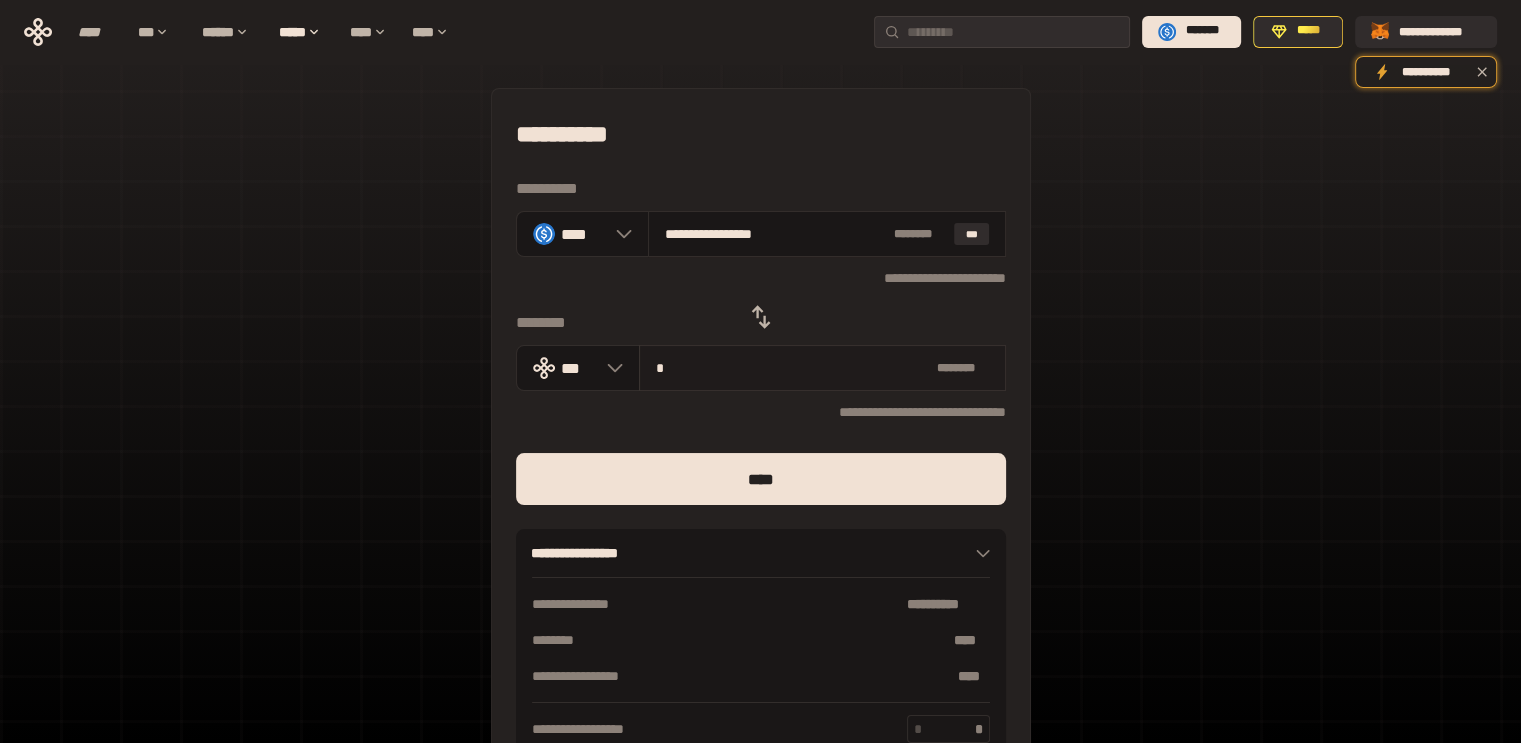 type on "**********" 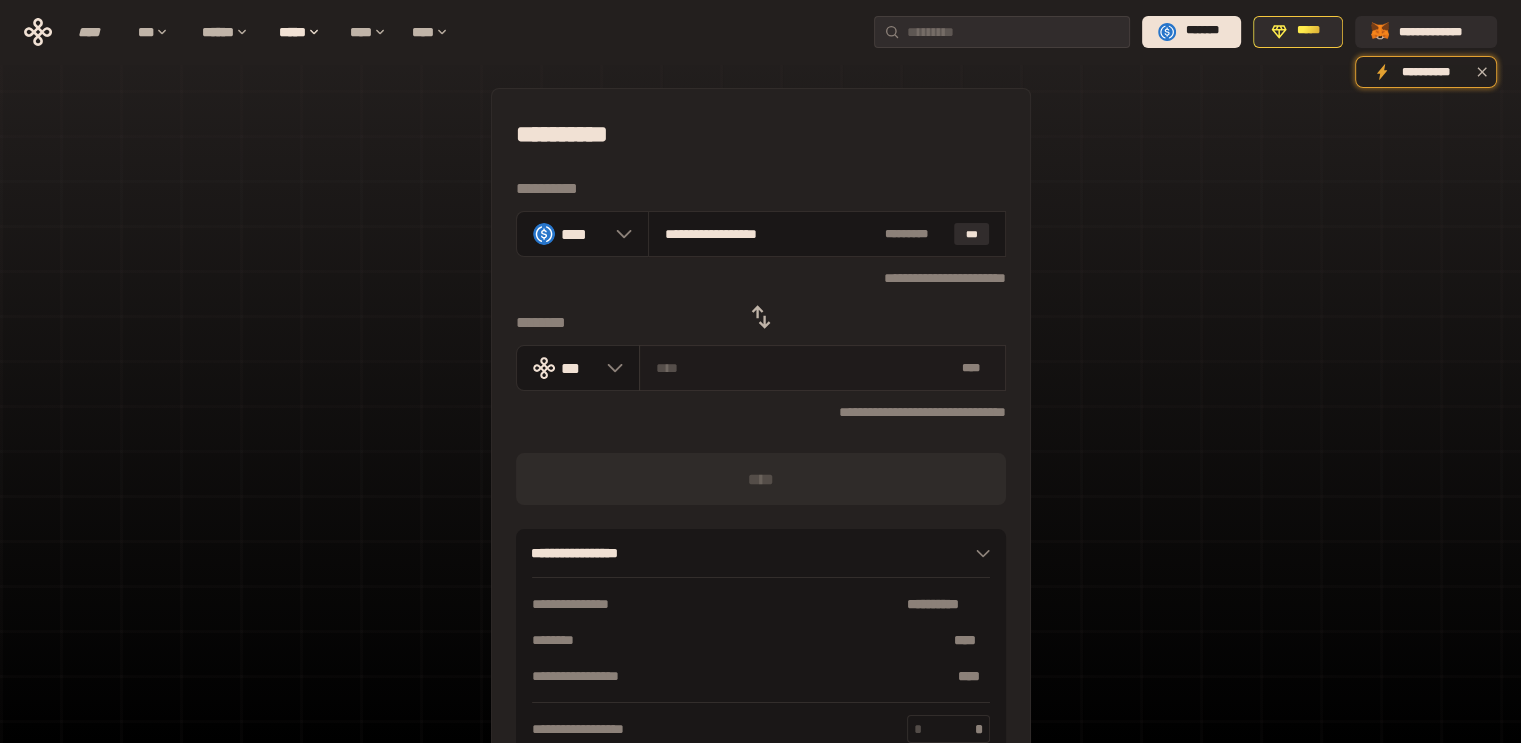 type on "*" 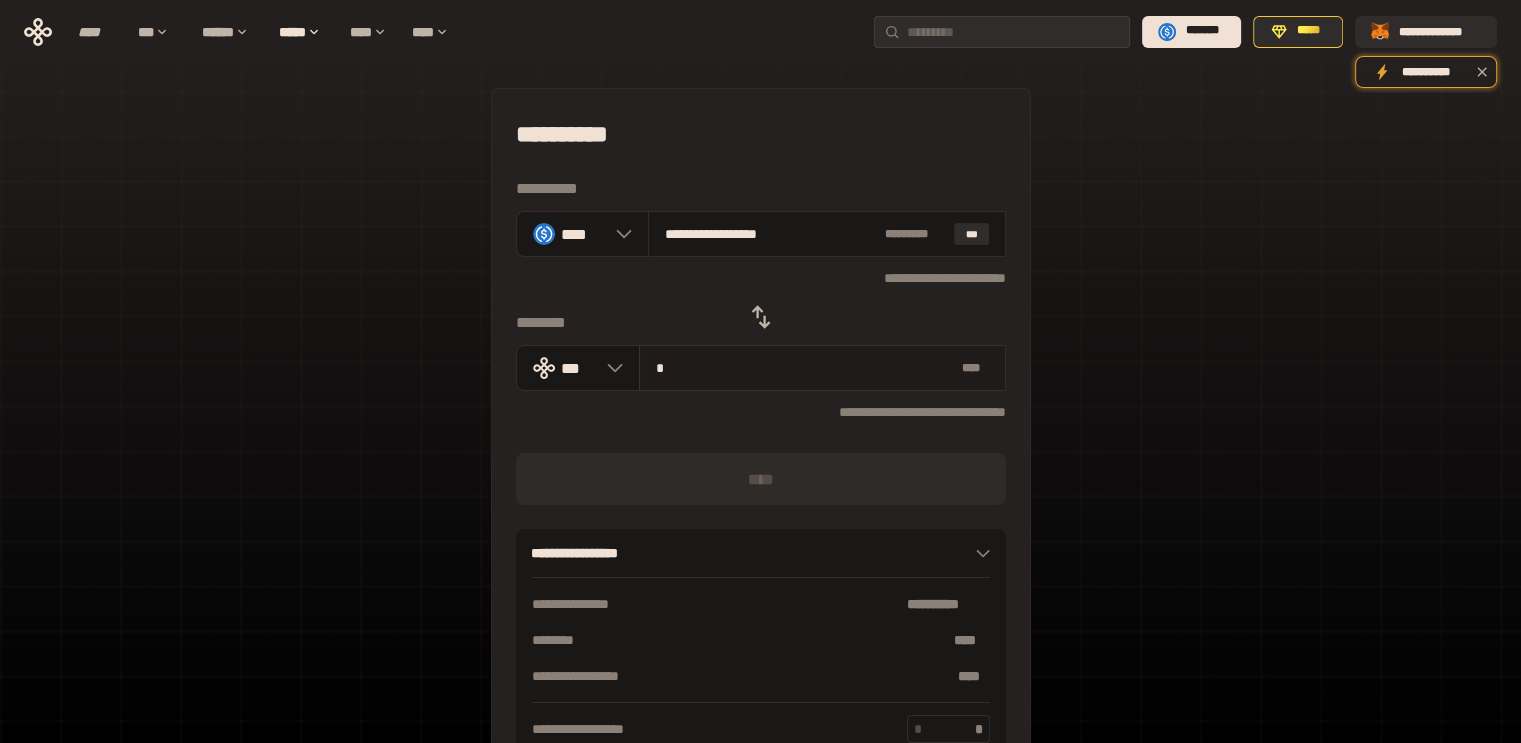 type on "**********" 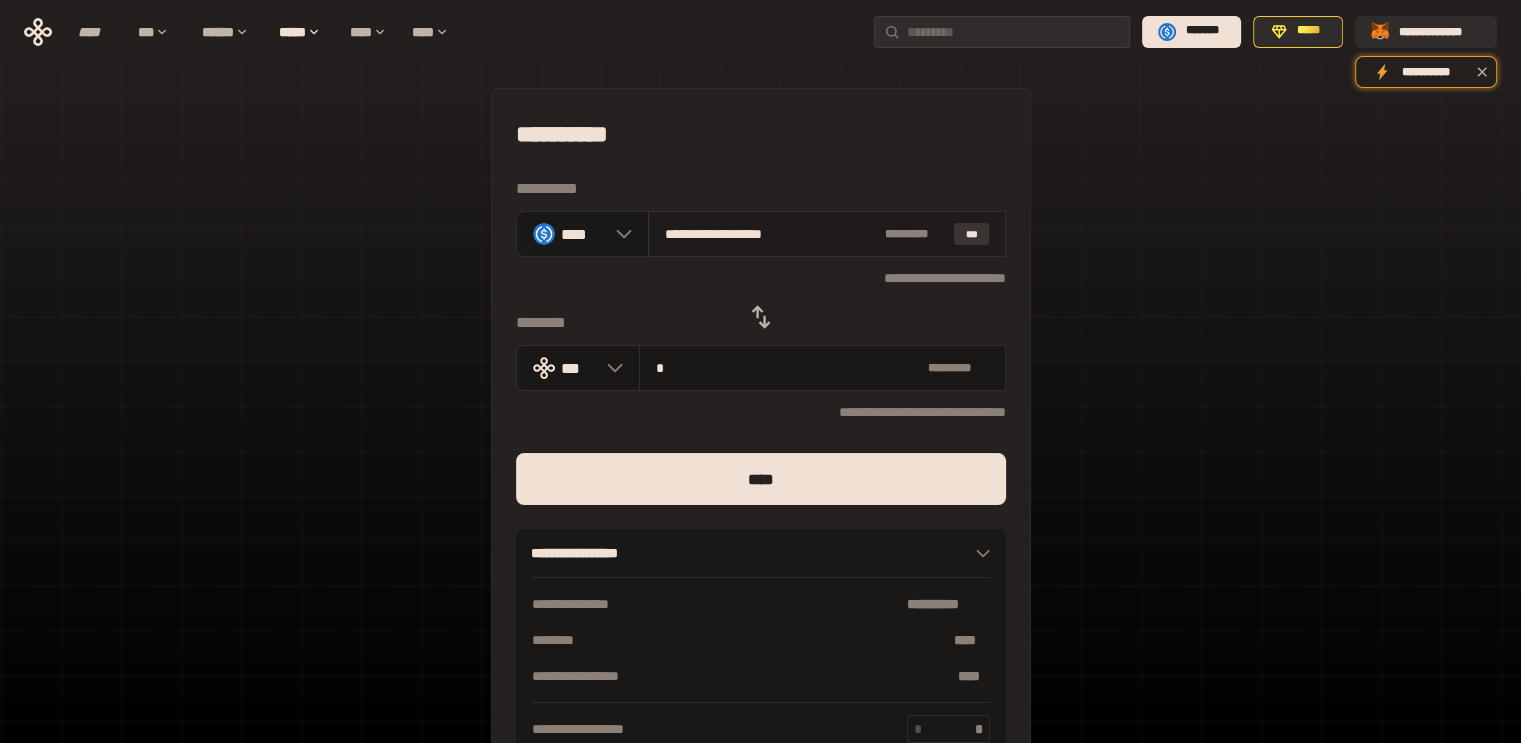 type on "*" 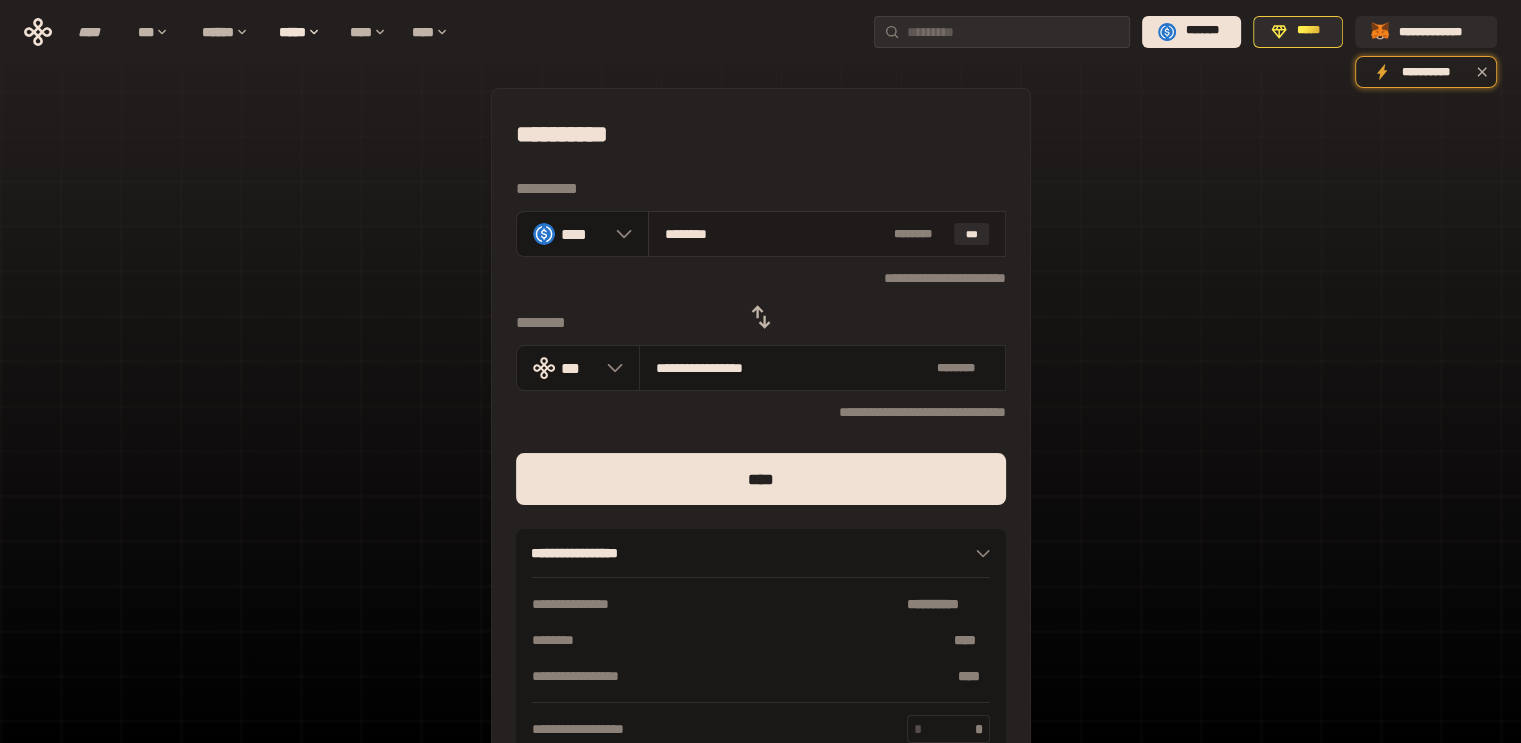 type on "*******" 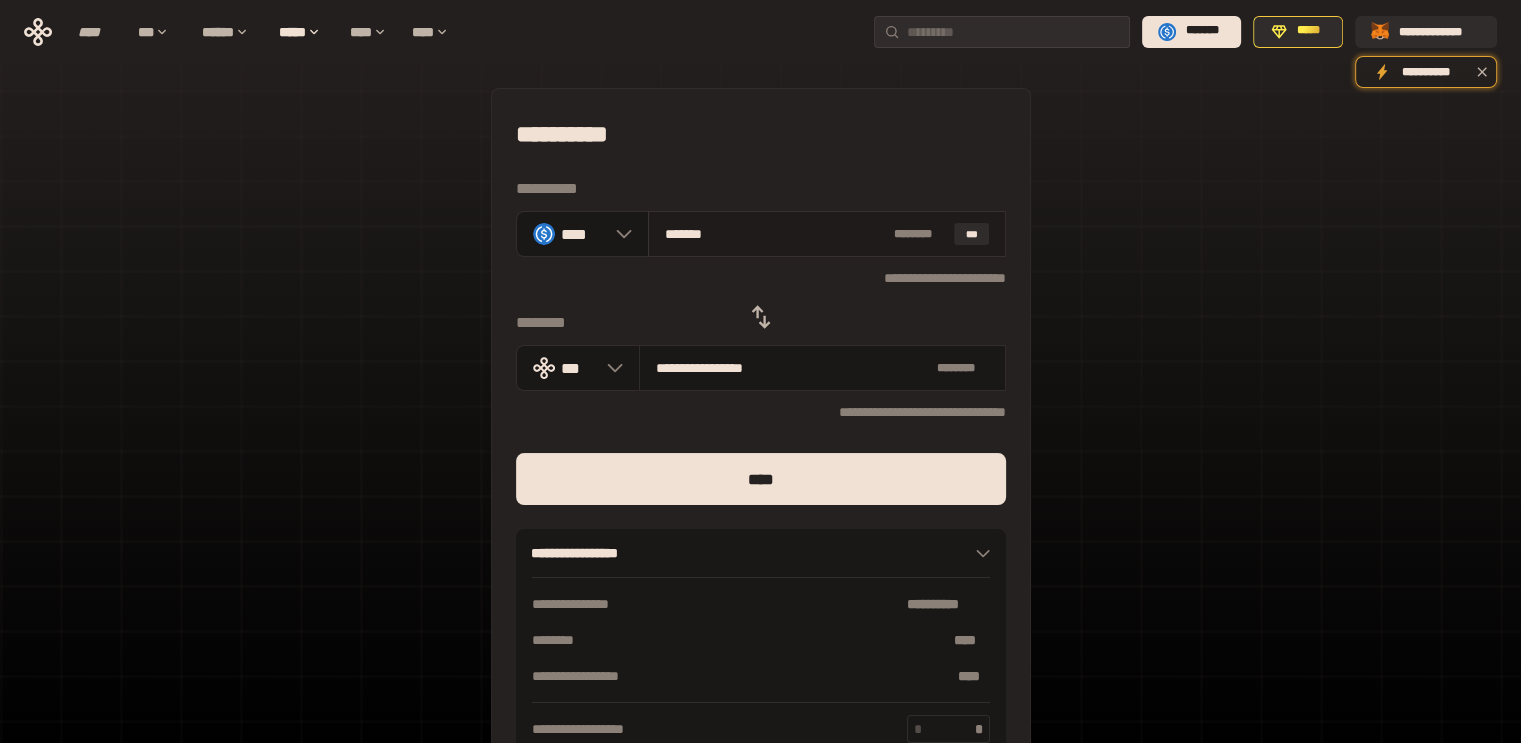 type on "**********" 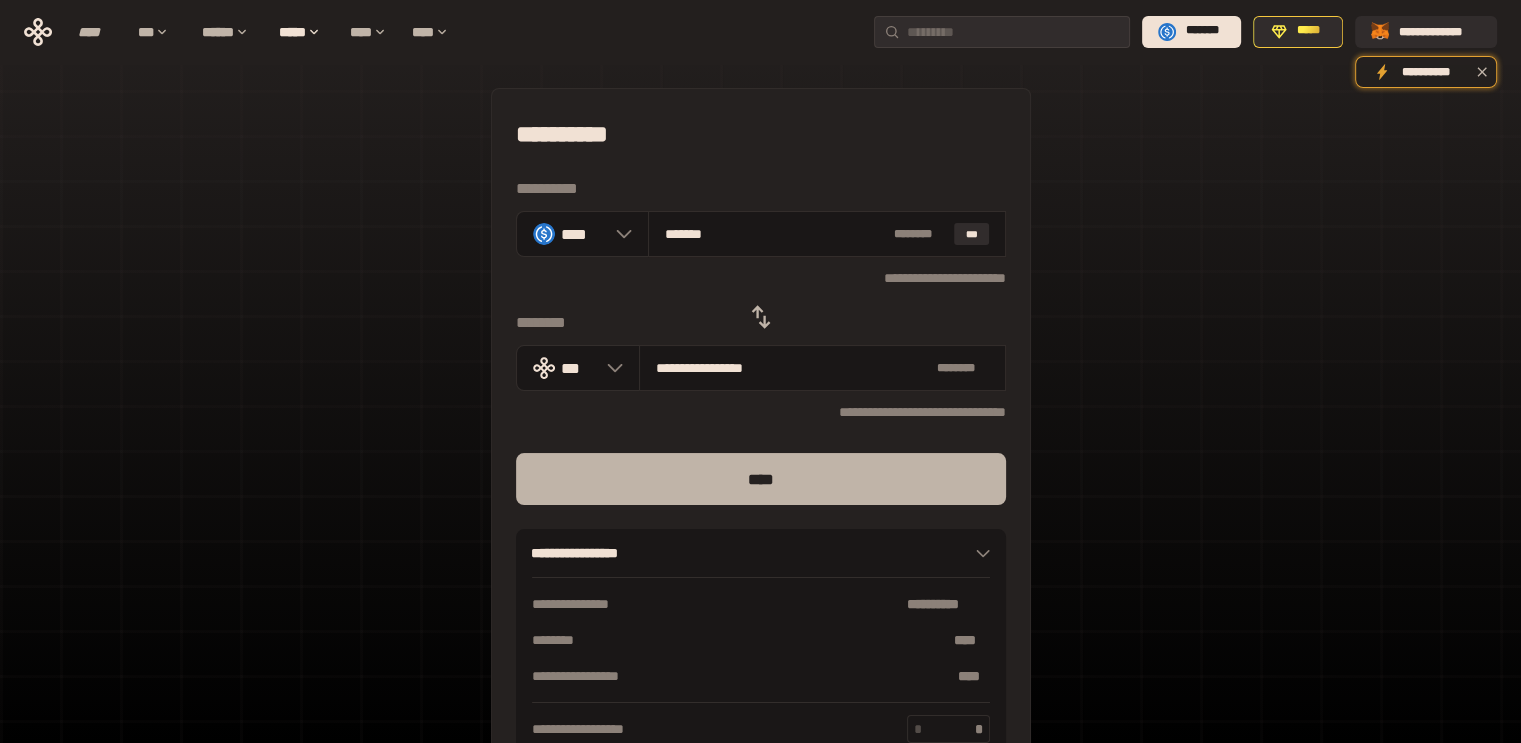 type on "*******" 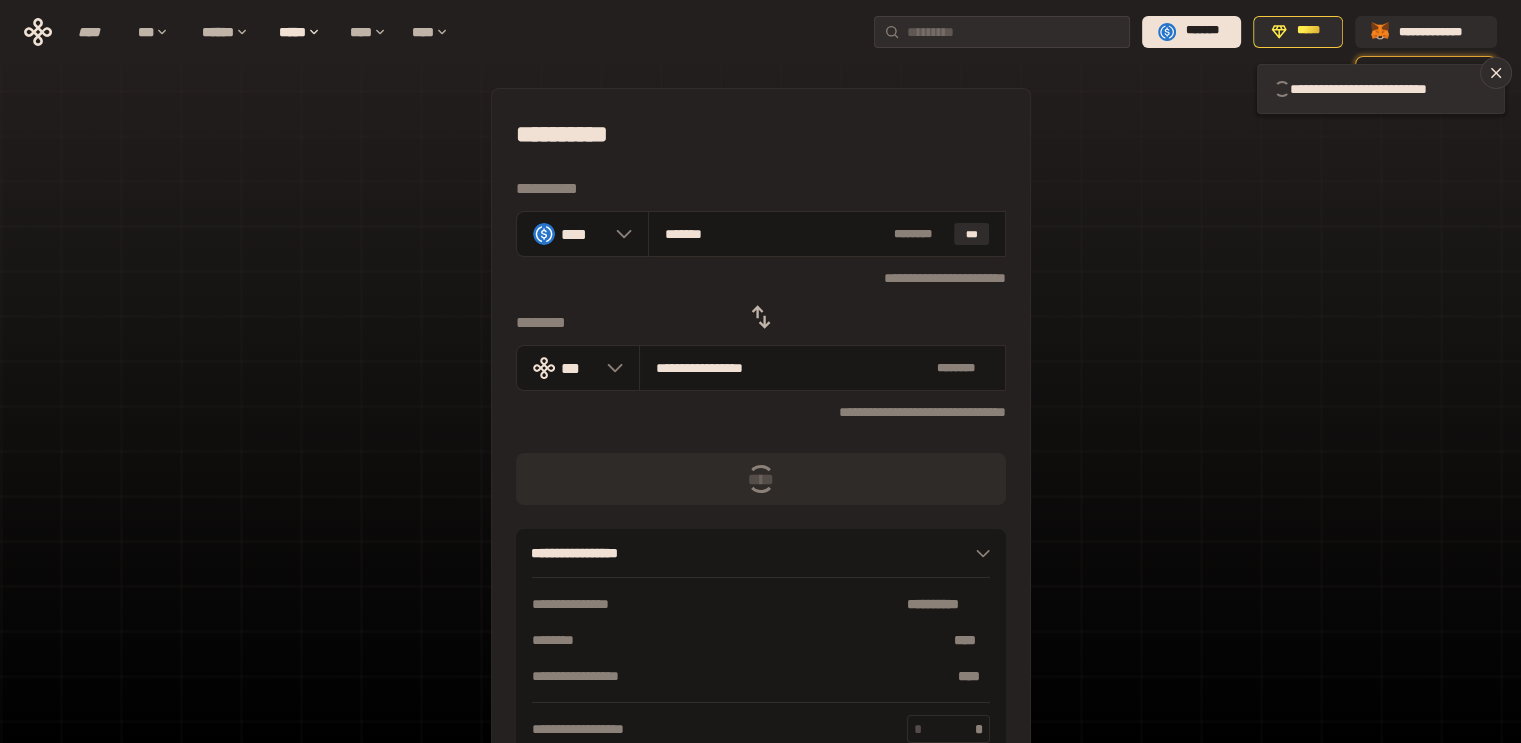 type 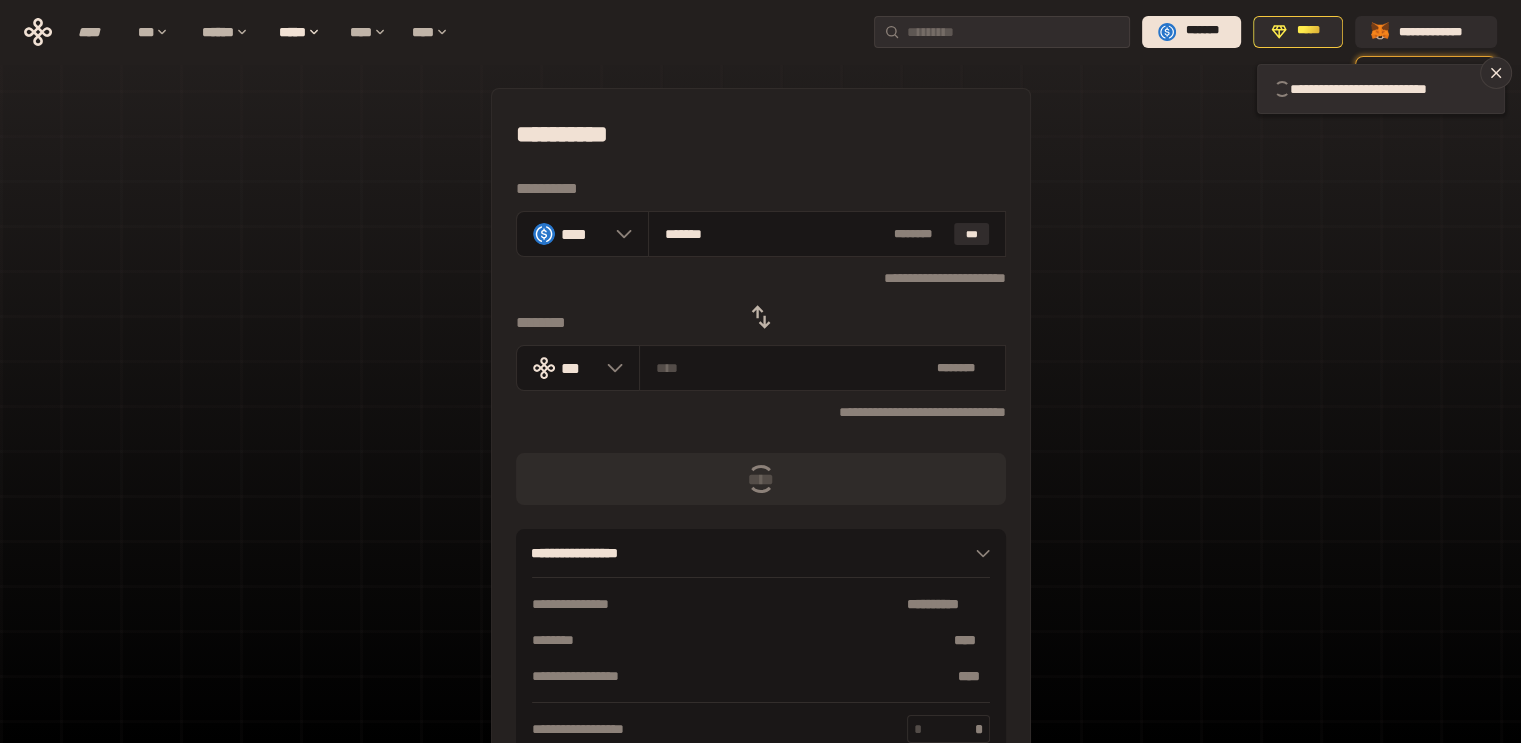 type 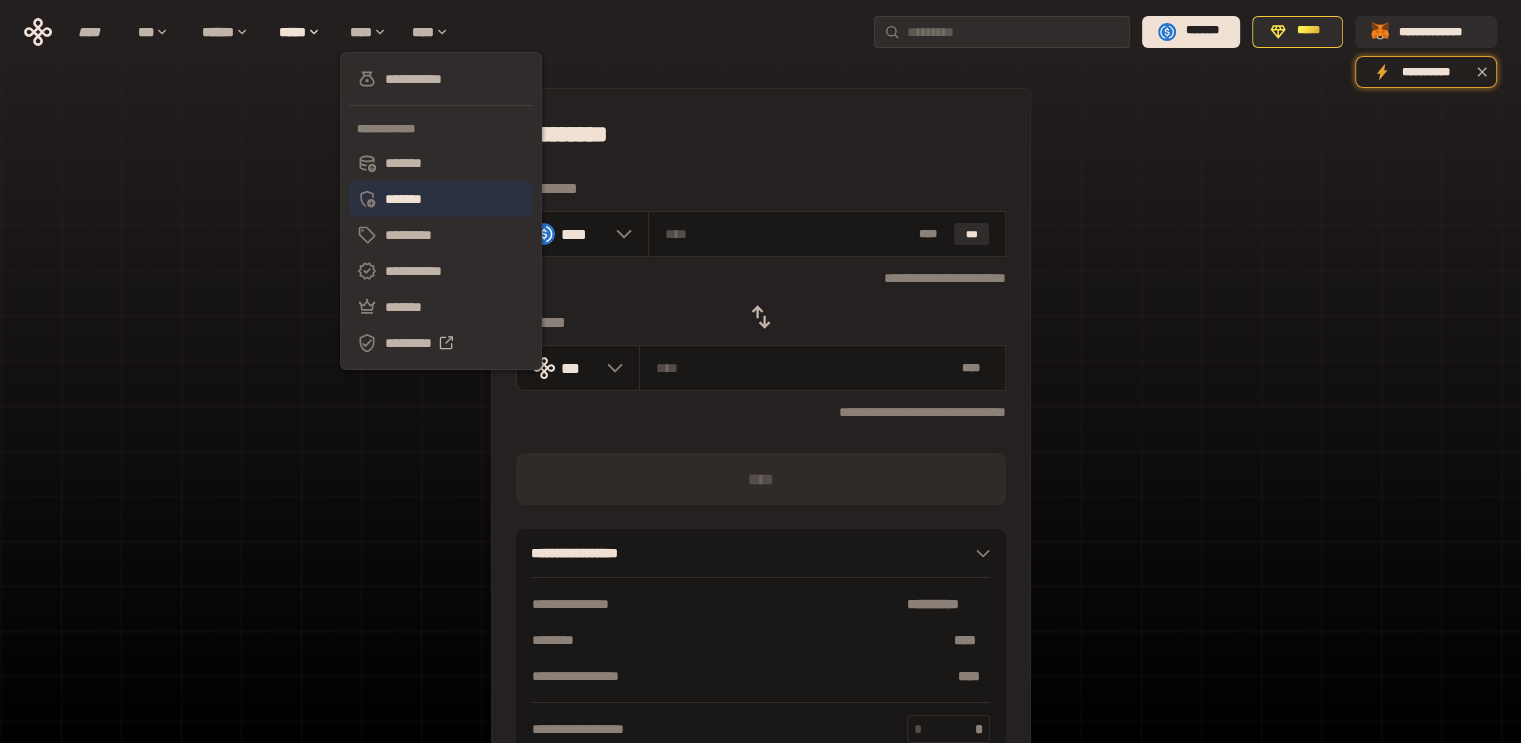 click on "*******" at bounding box center (441, 199) 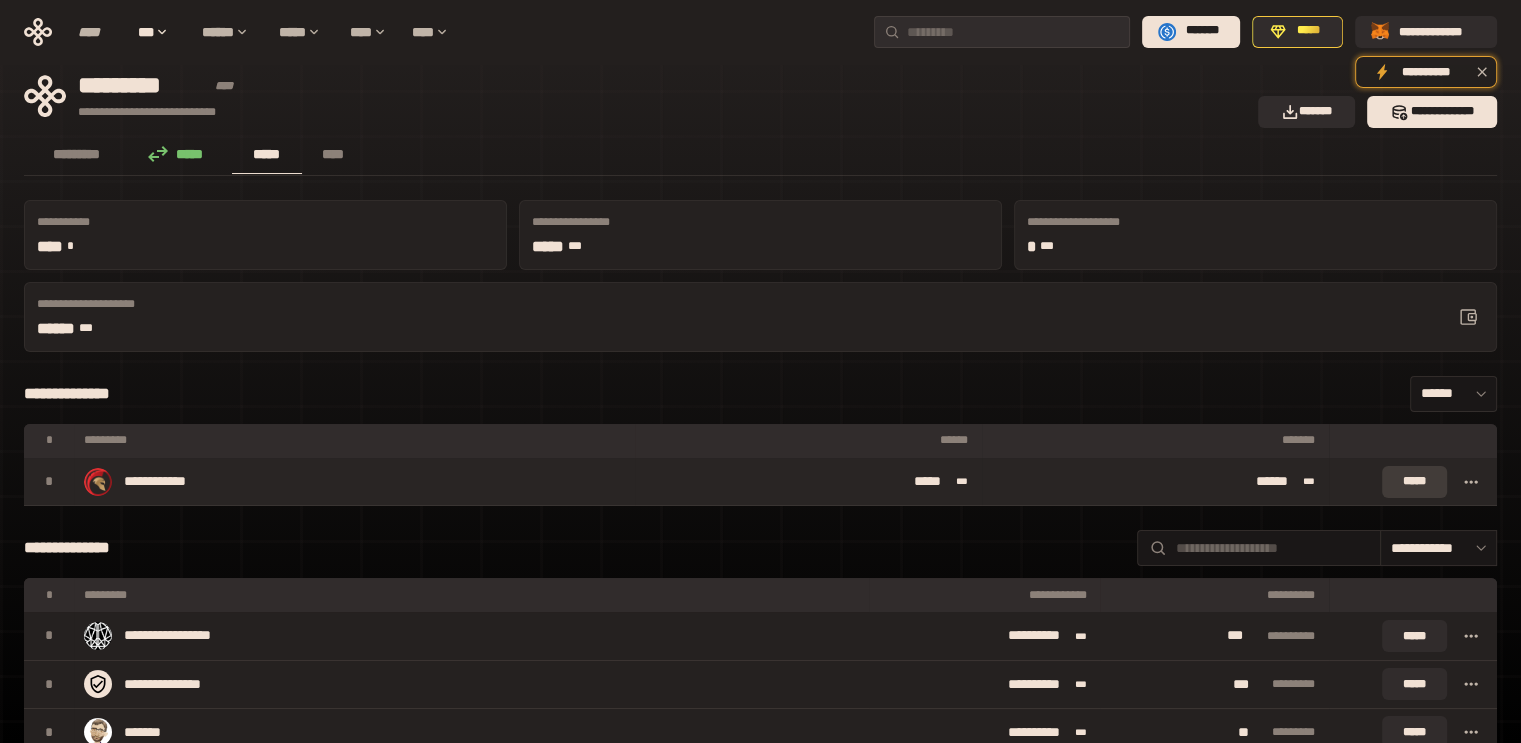 click on "*****" at bounding box center [1414, 482] 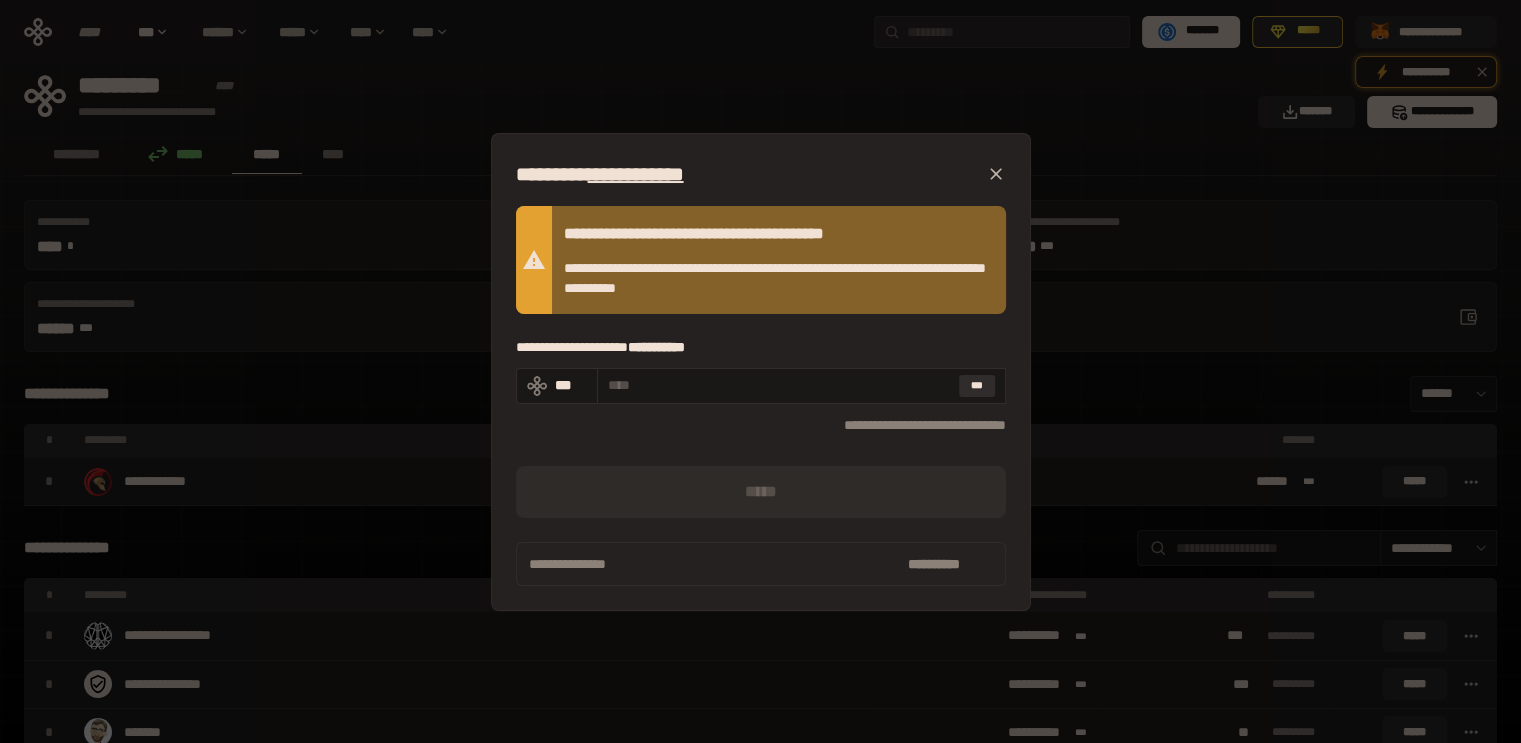 click on "[NAME] [NAME] [ADDRESS] [CITY], [STATE] [ZIP] [COUNTRY] [PHONE]" at bounding box center [760, 371] 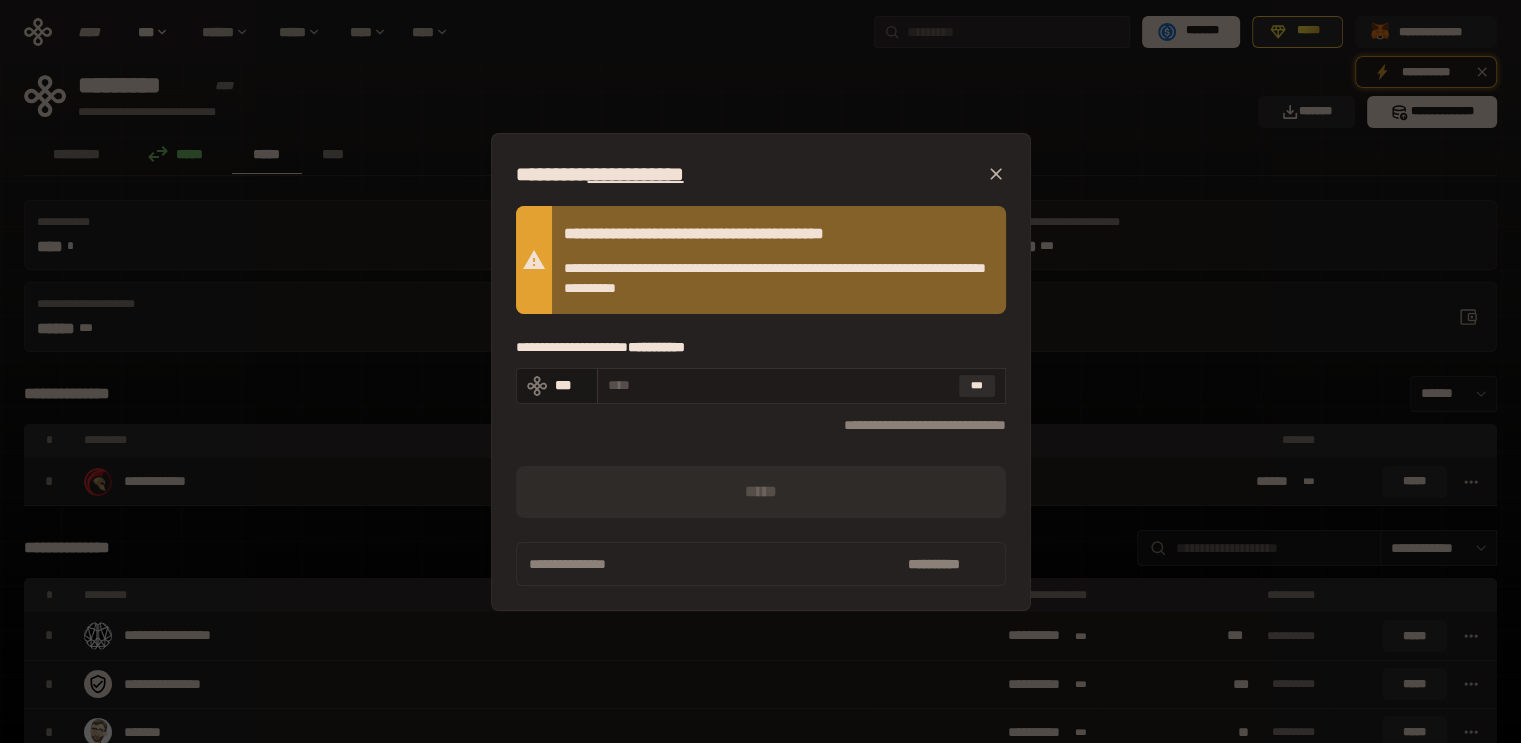 click at bounding box center [779, 385] 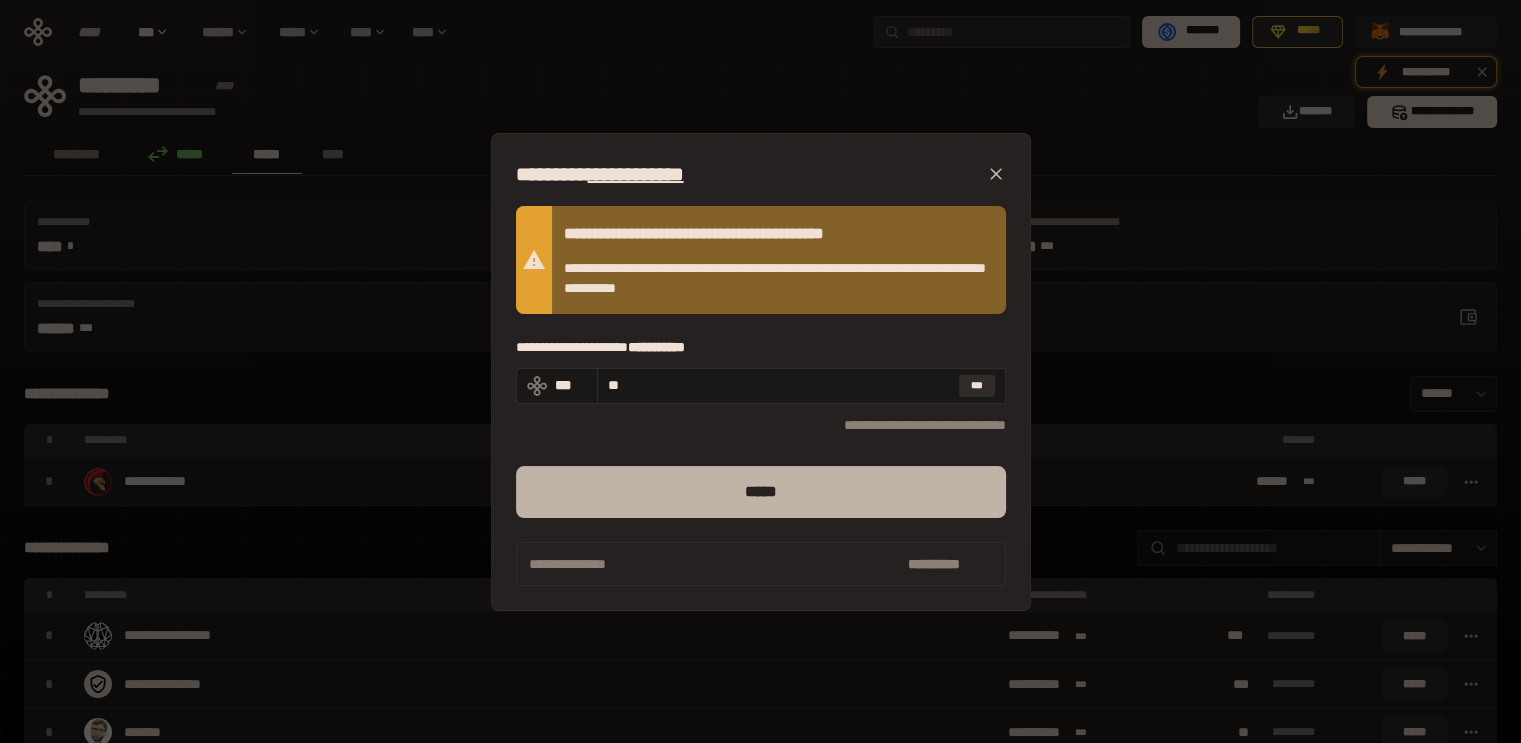 type on "**" 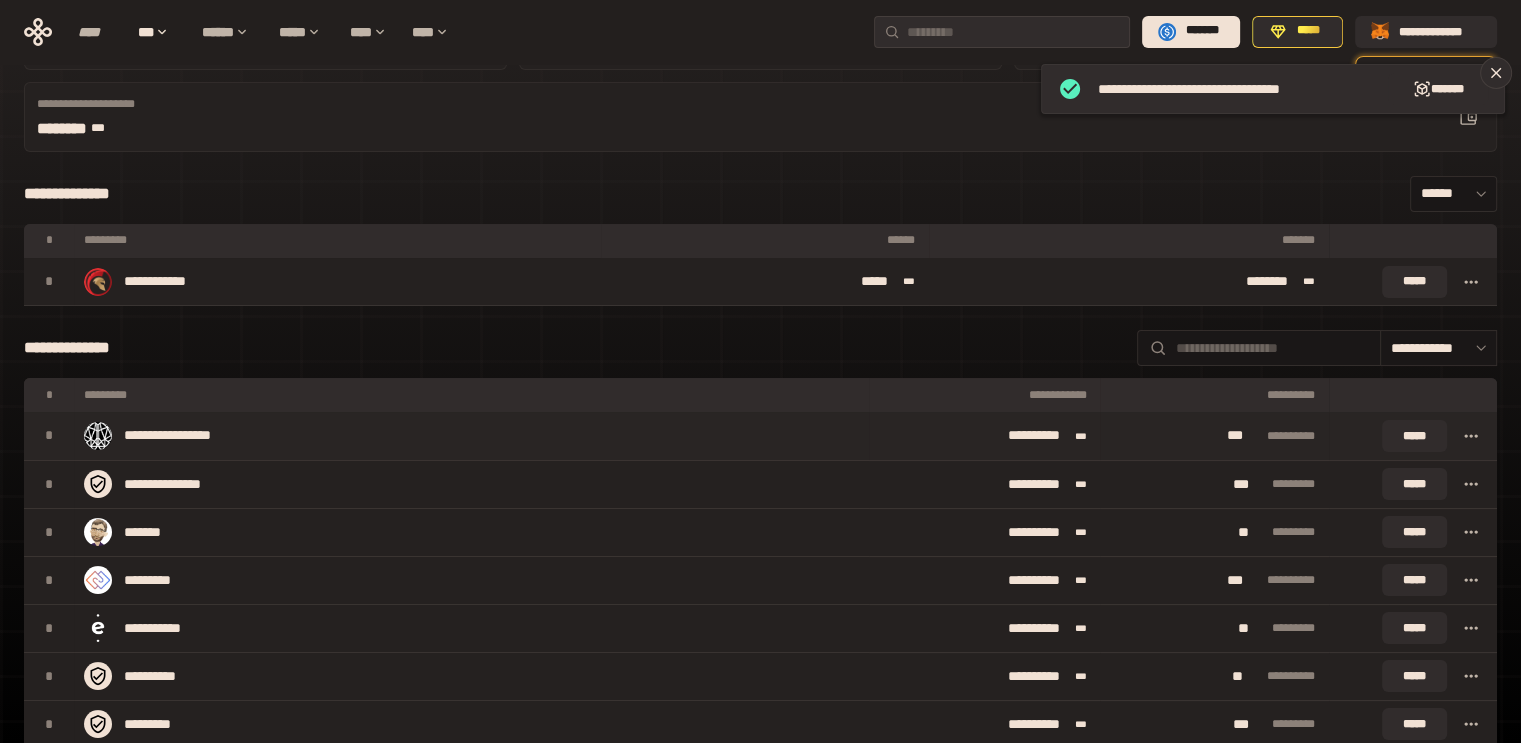 scroll, scrollTop: 0, scrollLeft: 0, axis: both 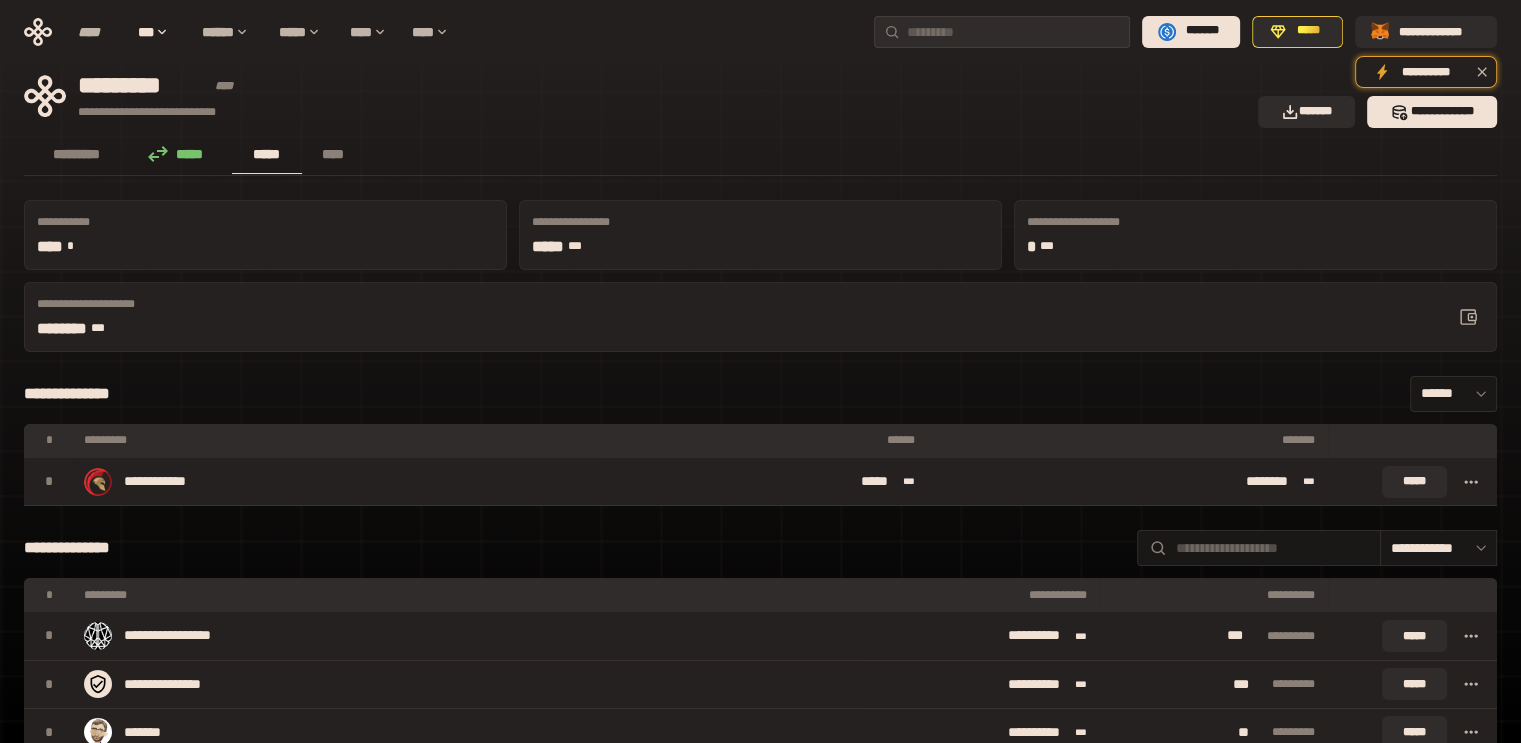 click on "**********" at bounding box center (635, 96) 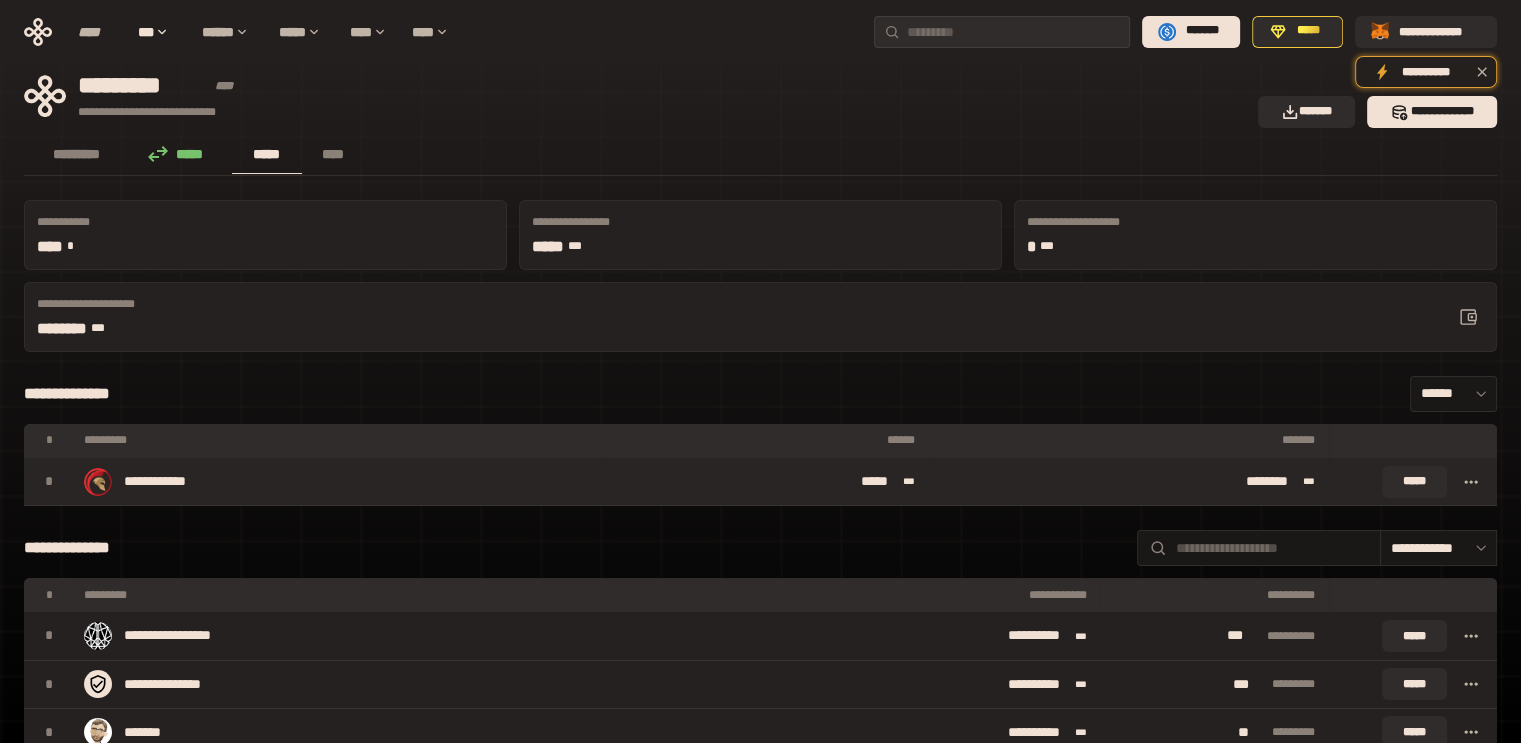 drag, startPoint x: 924, startPoint y: 401, endPoint x: 847, endPoint y: 399, distance: 77.02597 